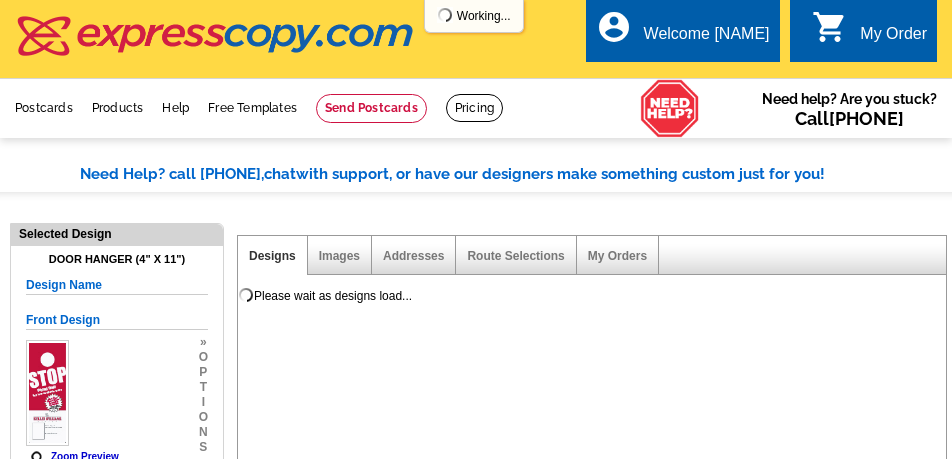 select 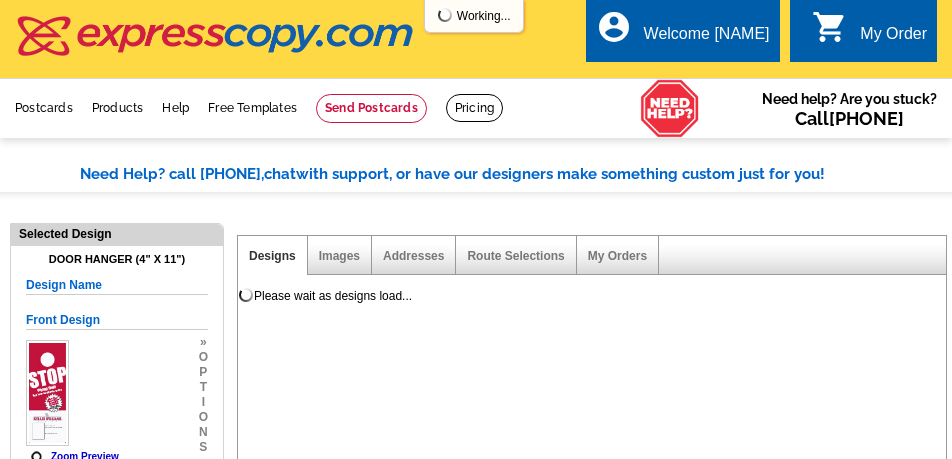 select on "4" 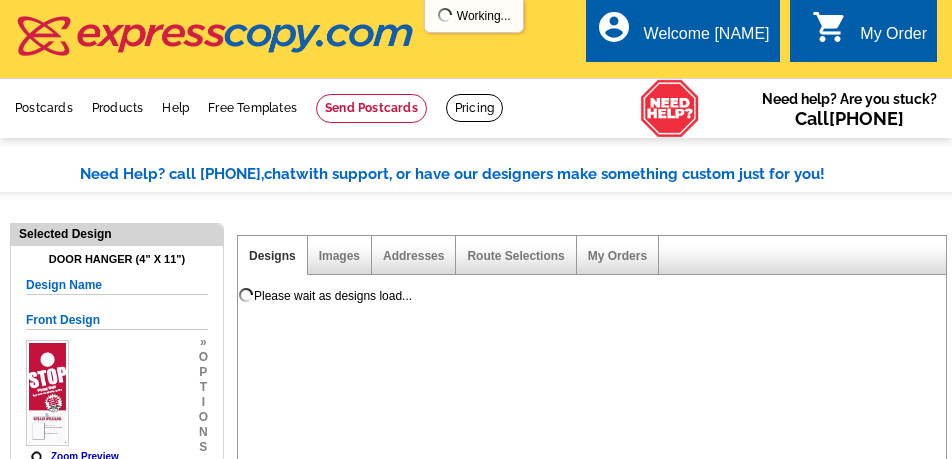 select on "10" 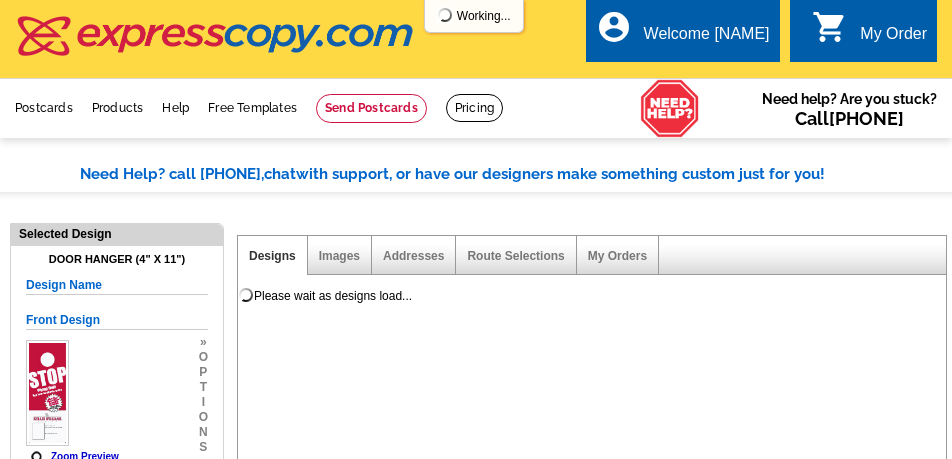 select on "back" 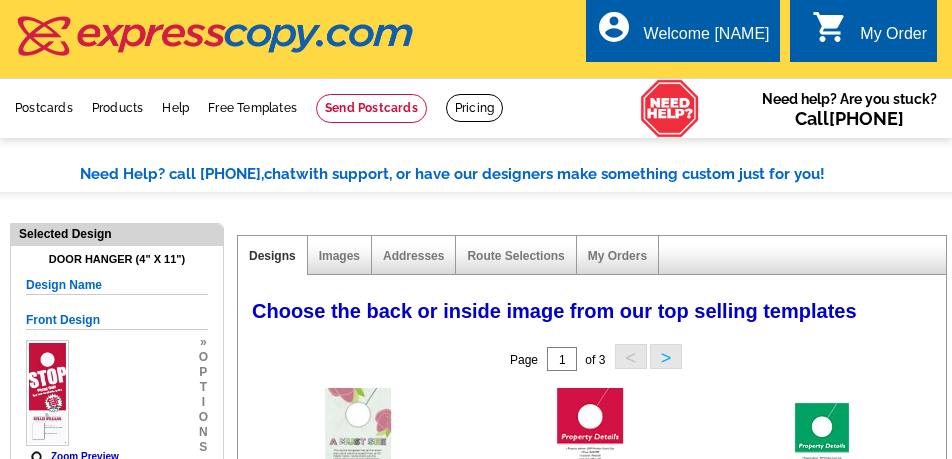 select on "785" 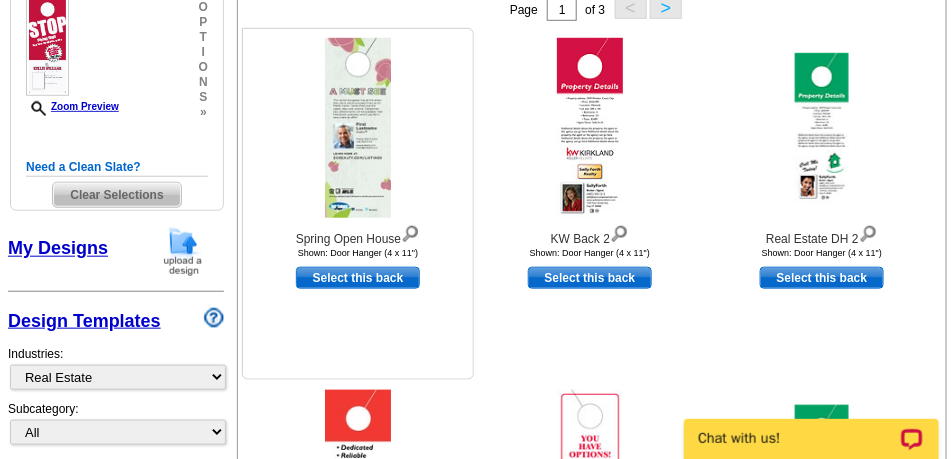 scroll, scrollTop: 350, scrollLeft: 0, axis: vertical 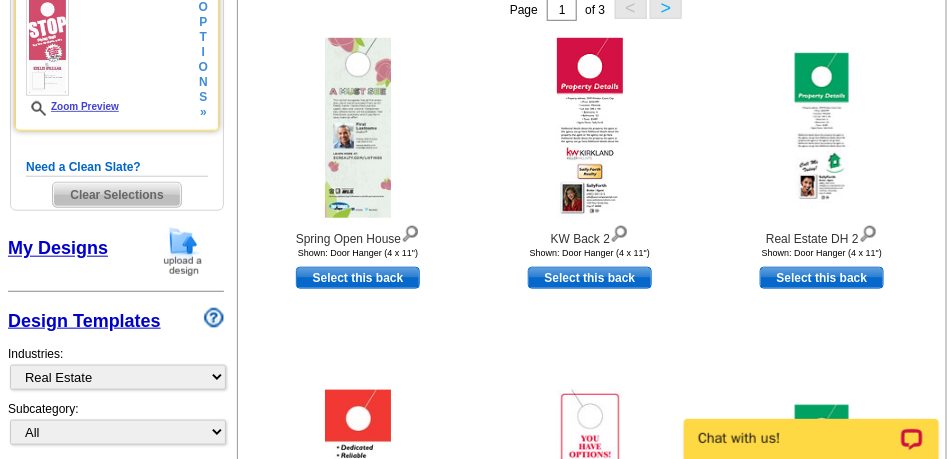 click on "Zoom Preview" at bounding box center [72, 106] 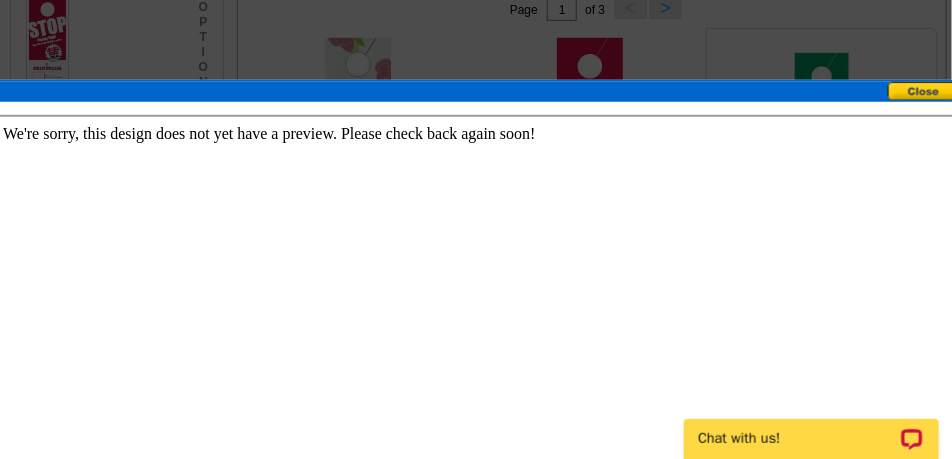scroll, scrollTop: 0, scrollLeft: 0, axis: both 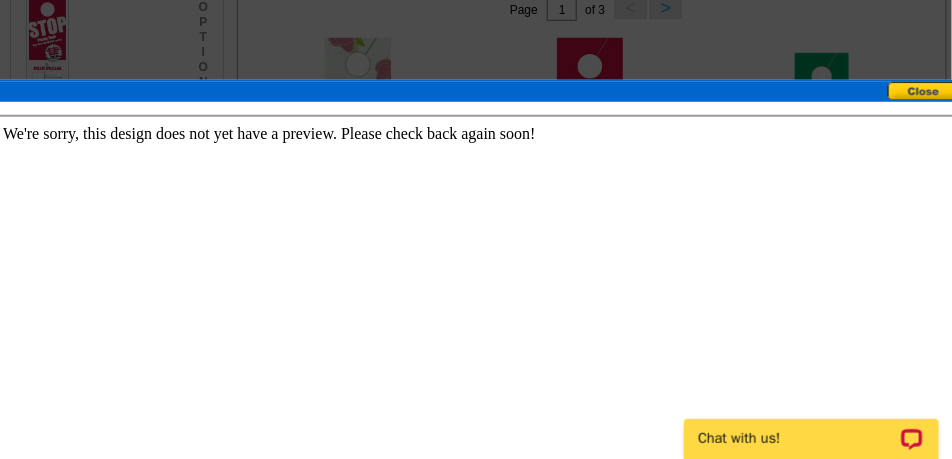 click at bounding box center (932, 91) 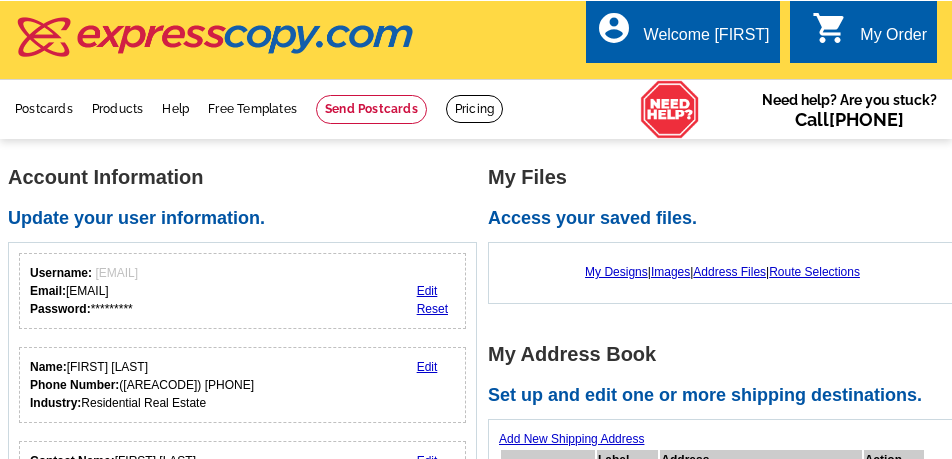scroll, scrollTop: 0, scrollLeft: 0, axis: both 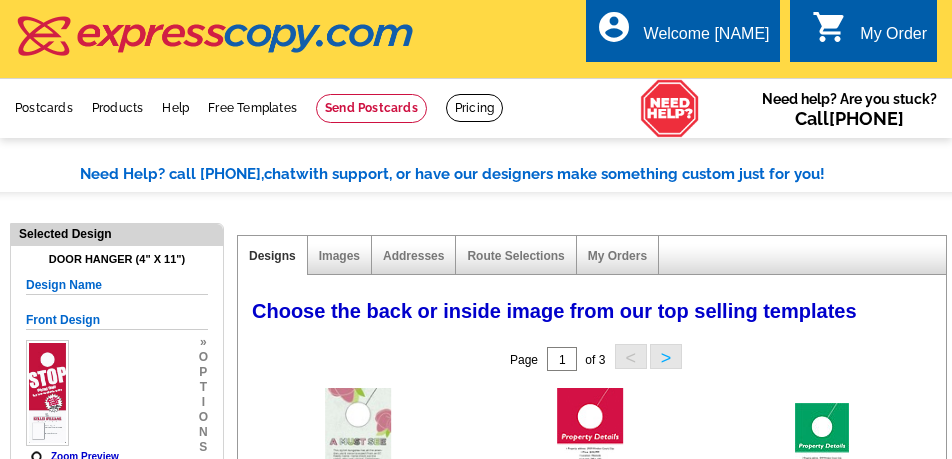 select on "785" 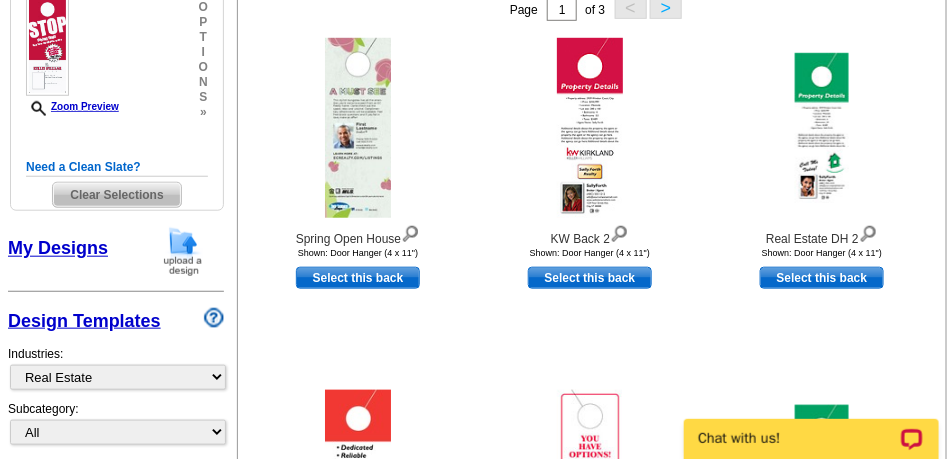 scroll, scrollTop: 0, scrollLeft: 0, axis: both 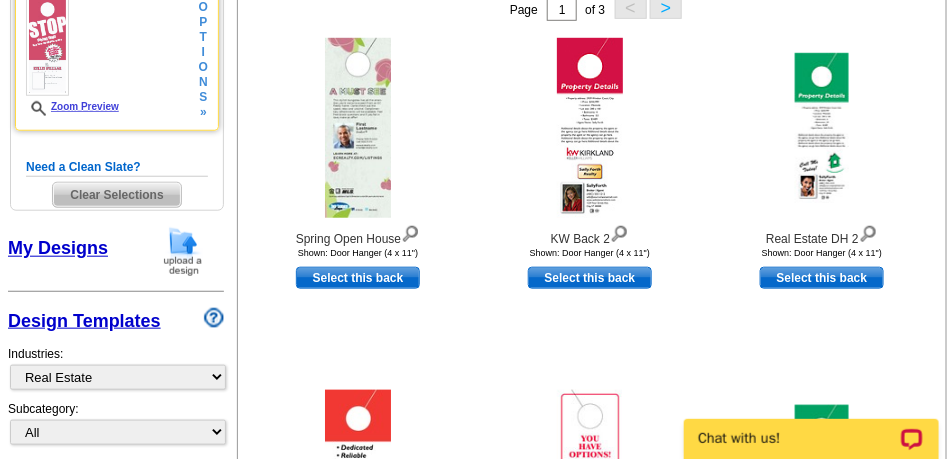 click on "Zoom Preview" at bounding box center [72, 106] 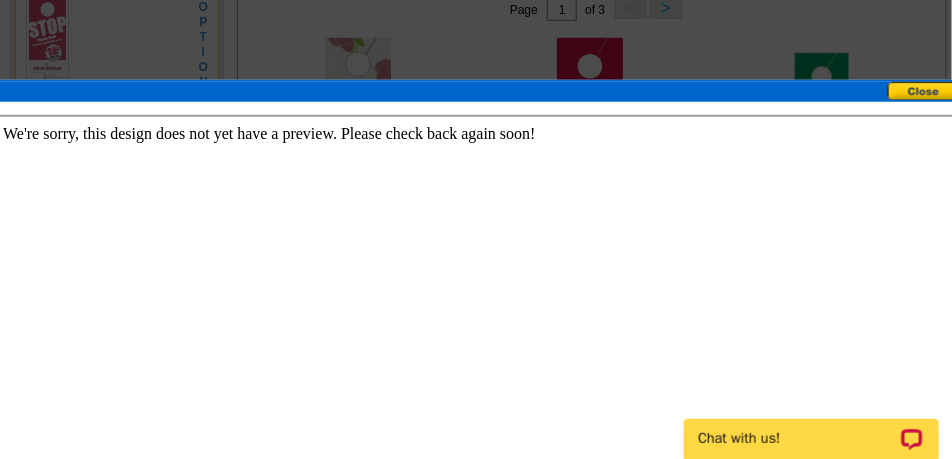 scroll, scrollTop: 0, scrollLeft: 0, axis: both 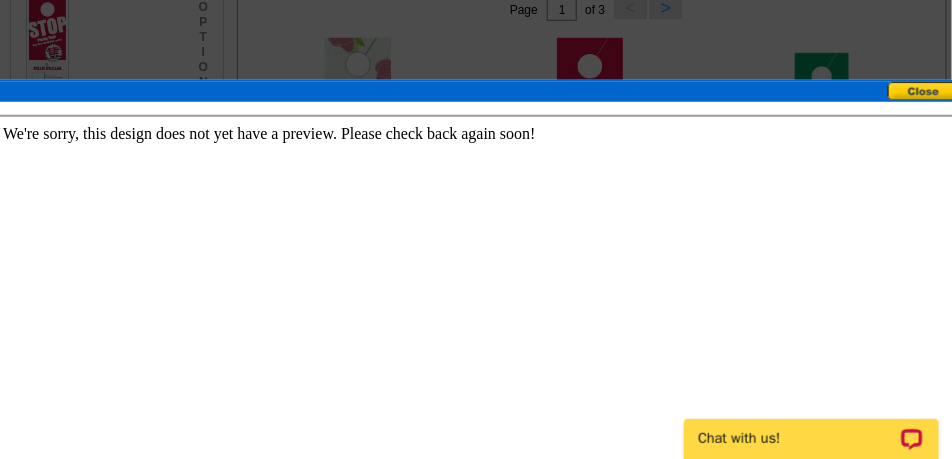 click at bounding box center (932, 91) 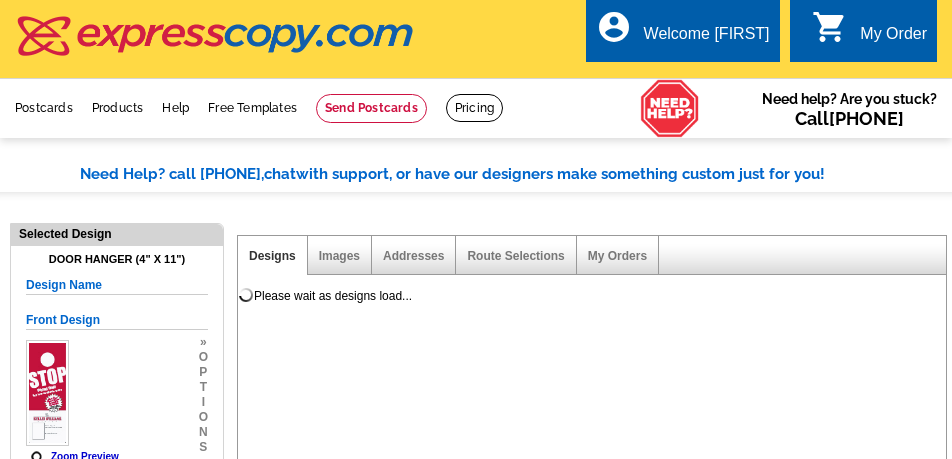 select on "4" 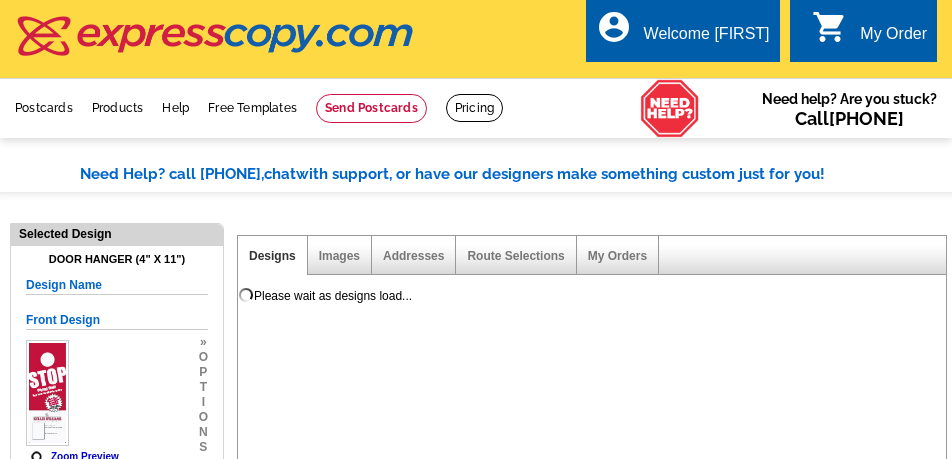 select on "10" 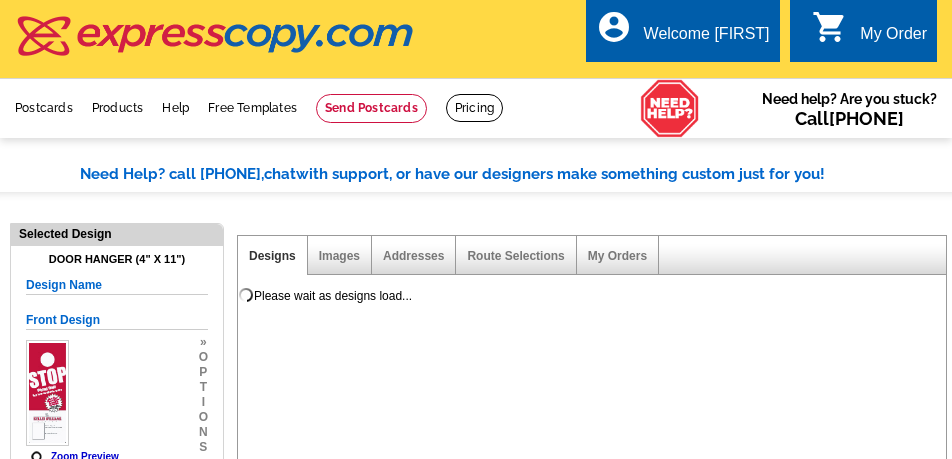 select on "back" 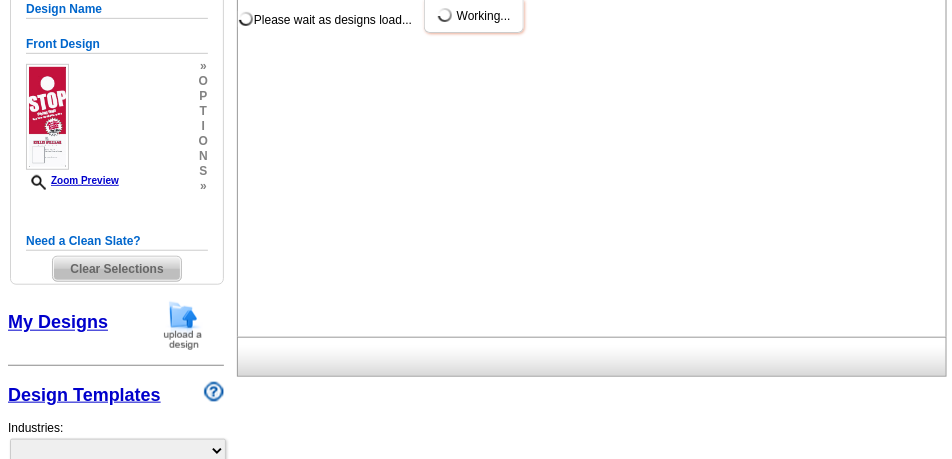 scroll, scrollTop: 0, scrollLeft: 0, axis: both 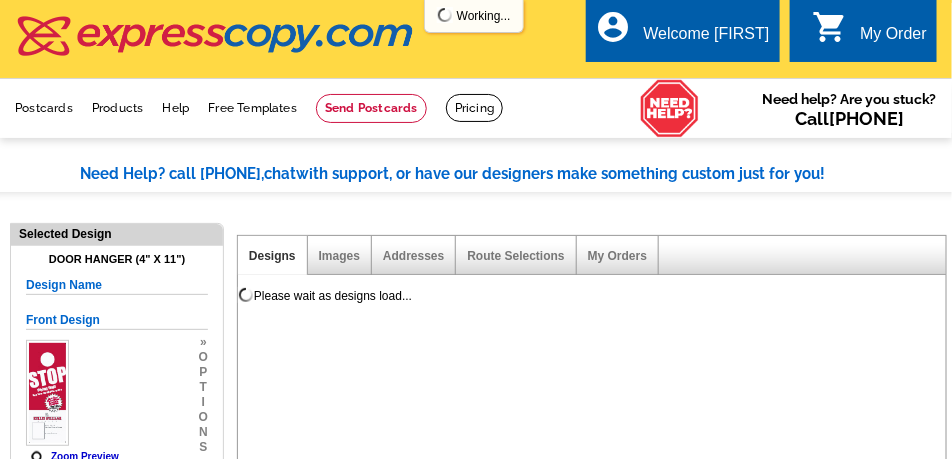 select on "785" 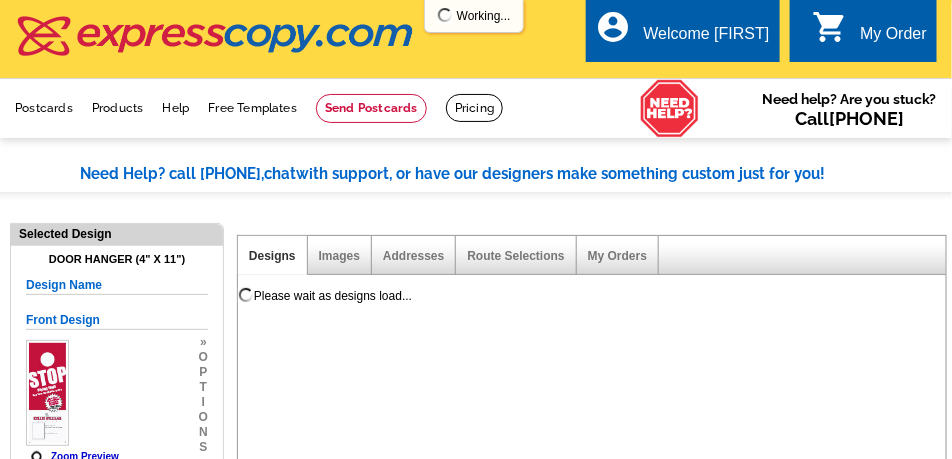 scroll, scrollTop: 350, scrollLeft: 0, axis: vertical 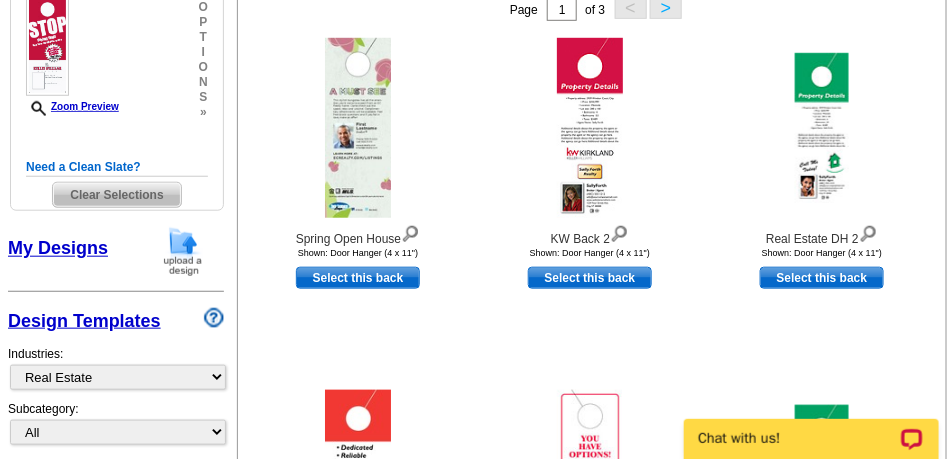 click on "My Designs" at bounding box center [58, 249] 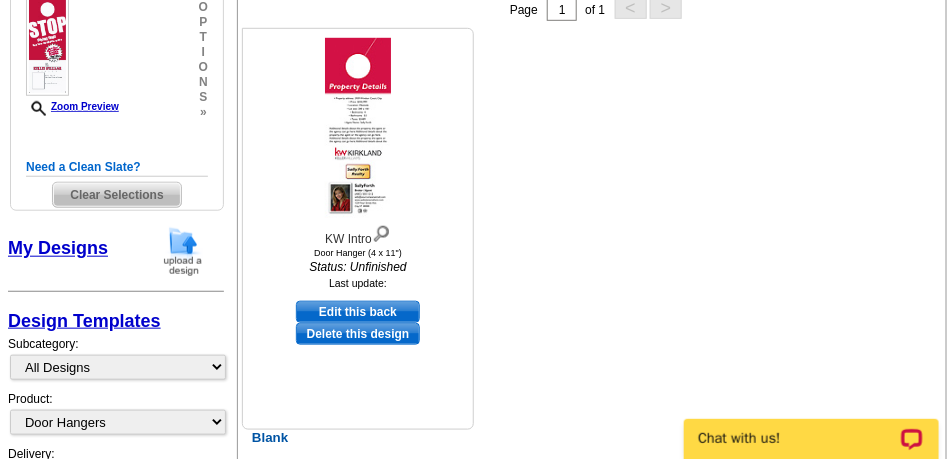 click at bounding box center [358, 128] 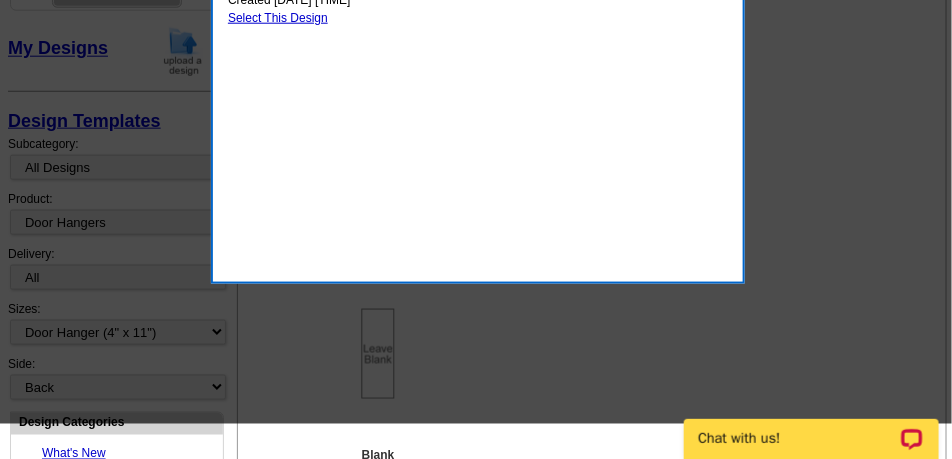 scroll, scrollTop: 200, scrollLeft: 0, axis: vertical 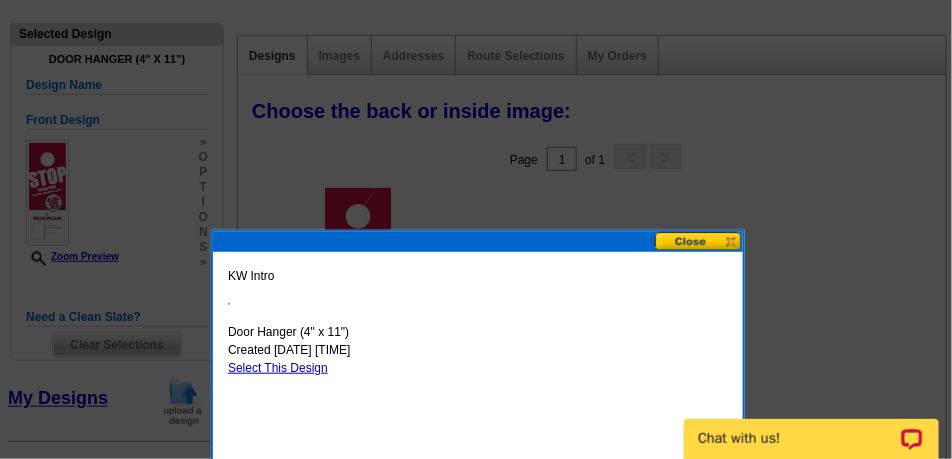 click at bounding box center (699, 241) 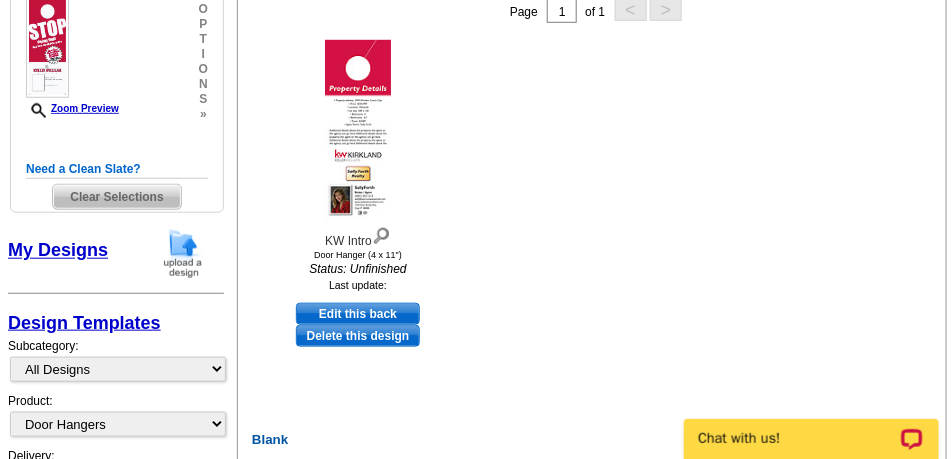 scroll, scrollTop: 350, scrollLeft: 0, axis: vertical 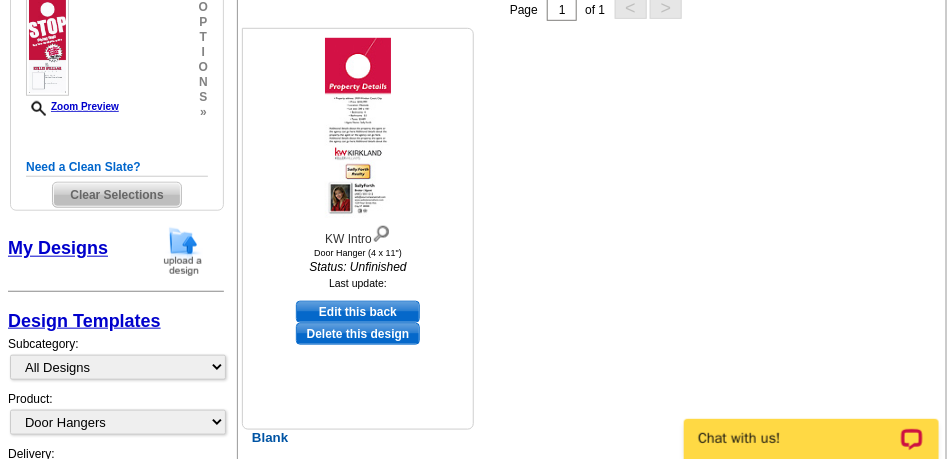 click at bounding box center [358, 128] 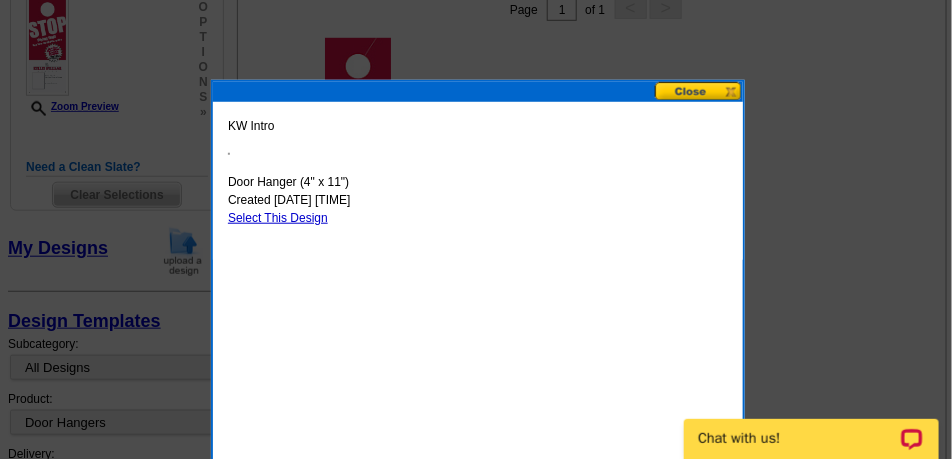 scroll, scrollTop: 400, scrollLeft: 0, axis: vertical 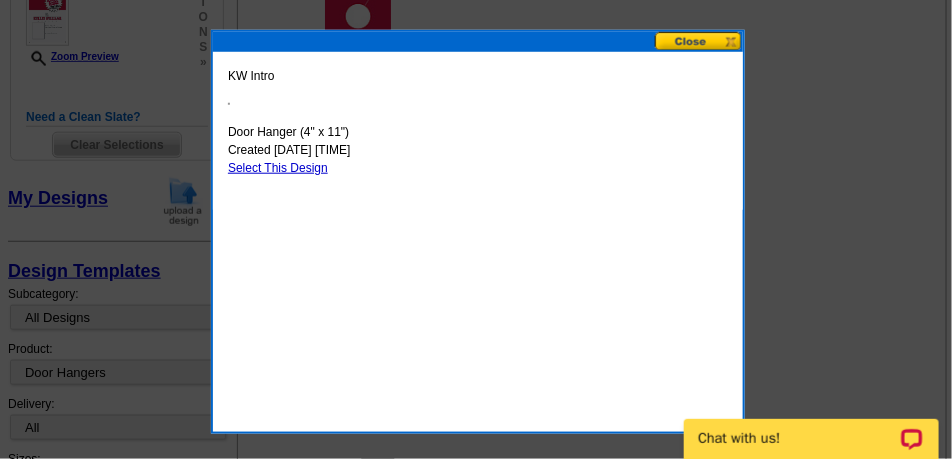 click on "Select This Design" at bounding box center [278, 168] 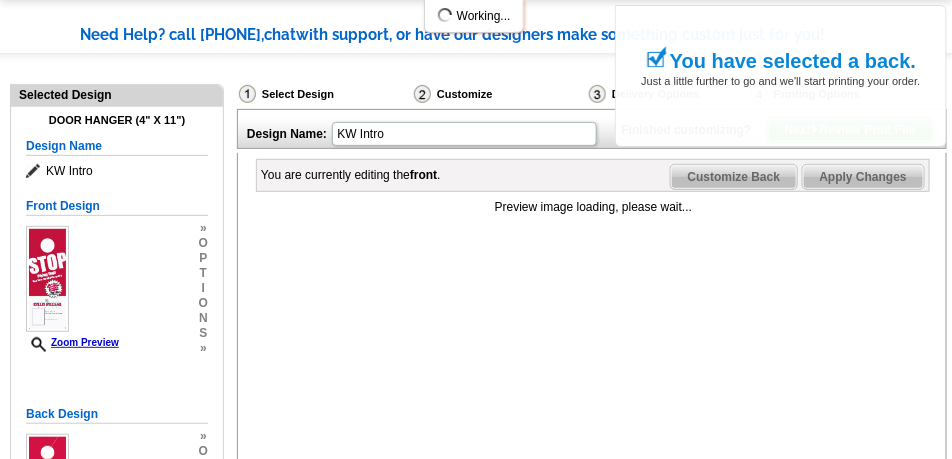 scroll, scrollTop: 326, scrollLeft: 0, axis: vertical 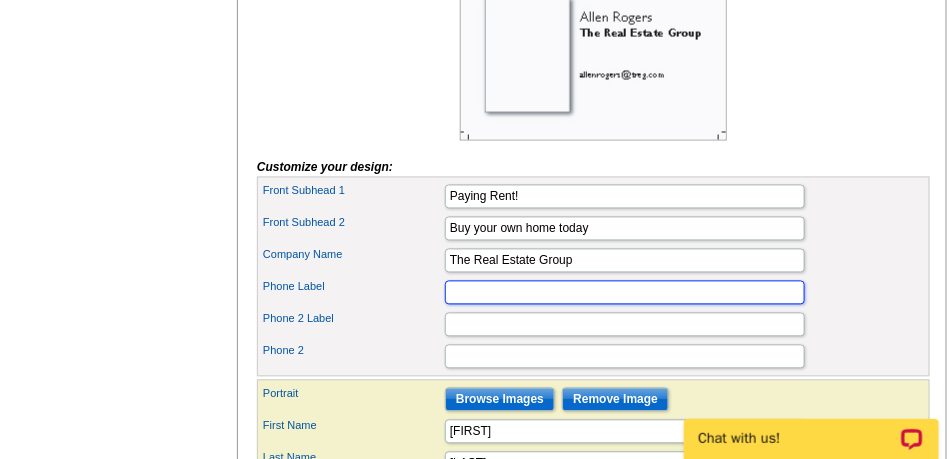 click on "Phone Label" at bounding box center (625, 293) 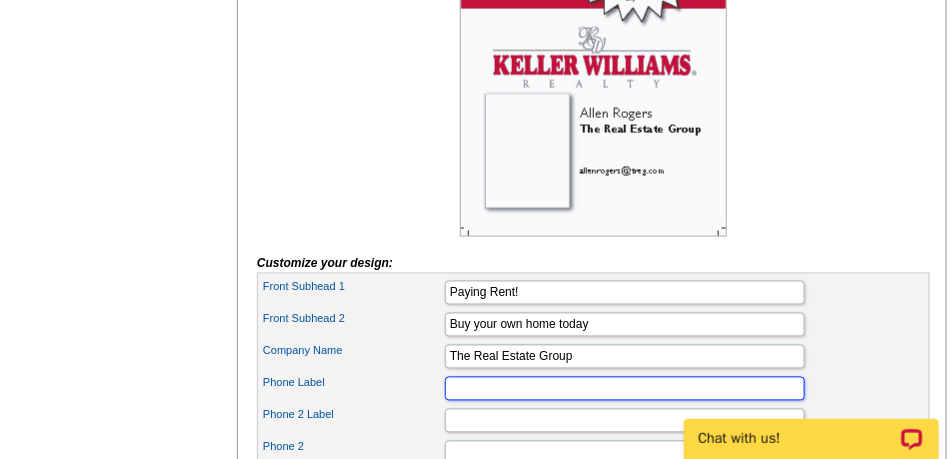 scroll, scrollTop: 800, scrollLeft: 0, axis: vertical 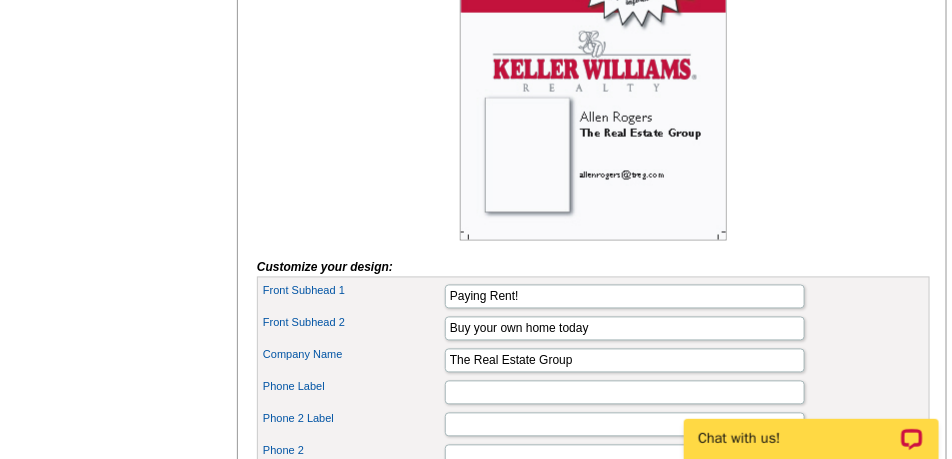 click at bounding box center [593, -111] 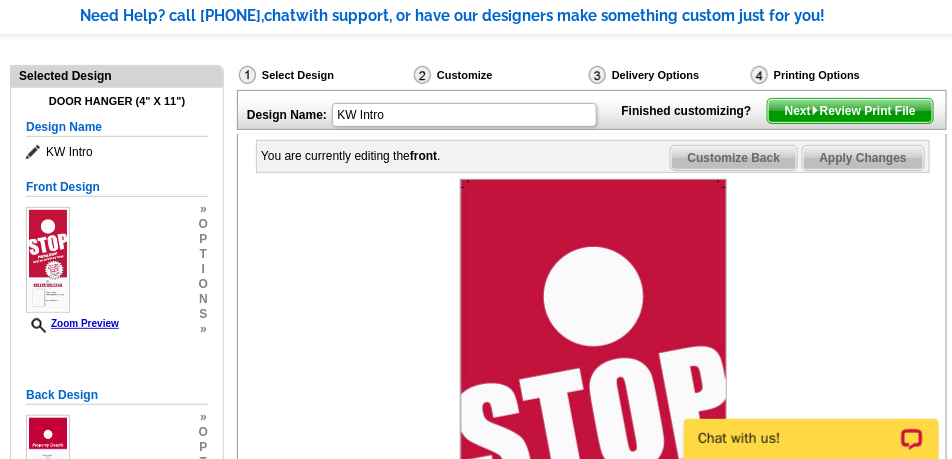 scroll, scrollTop: 100, scrollLeft: 0, axis: vertical 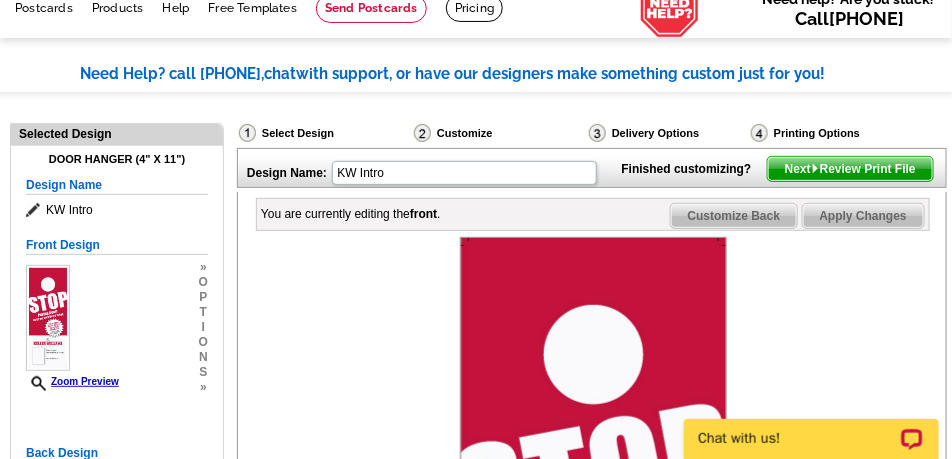click on "KW Intro" at bounding box center [117, 210] 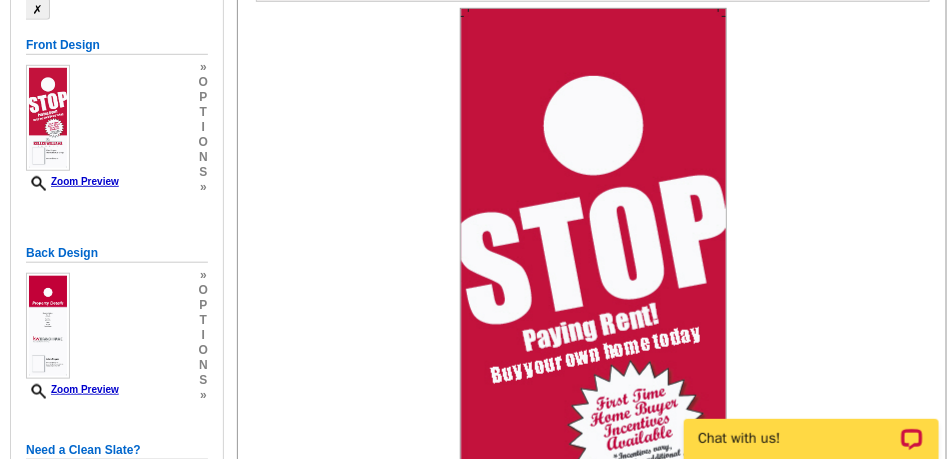 scroll, scrollTop: 250, scrollLeft: 0, axis: vertical 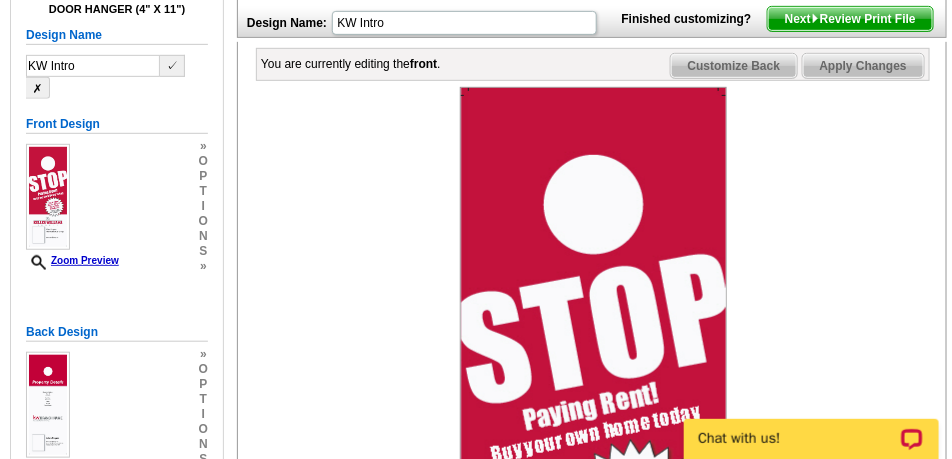 drag, startPoint x: 95, startPoint y: 68, endPoint x: 27, endPoint y: 62, distance: 68.26419 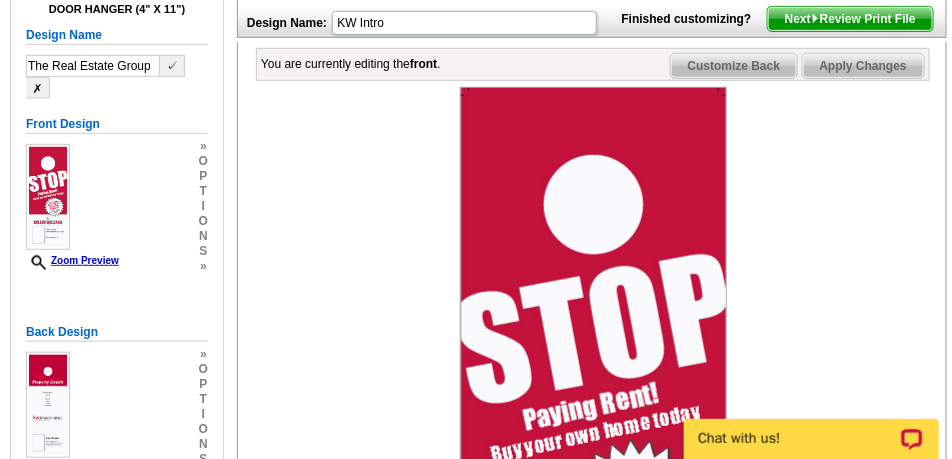 type on "The Real Estate Group" 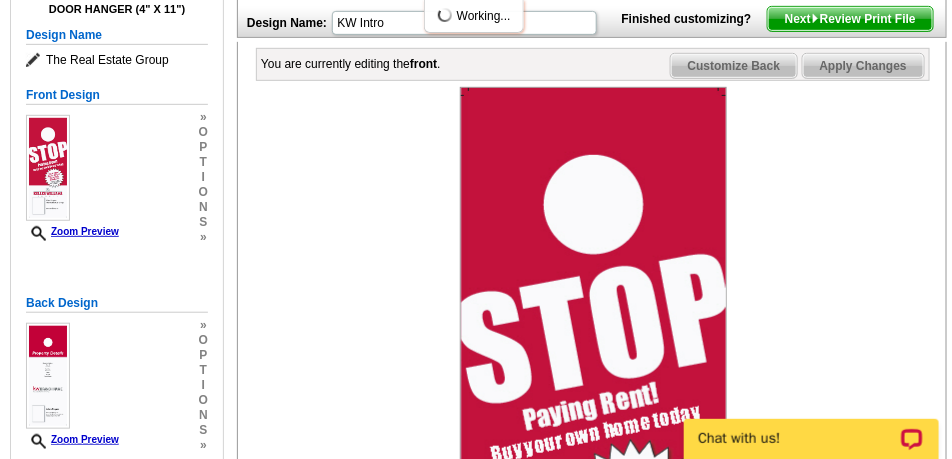 type on "The Real Estate Group" 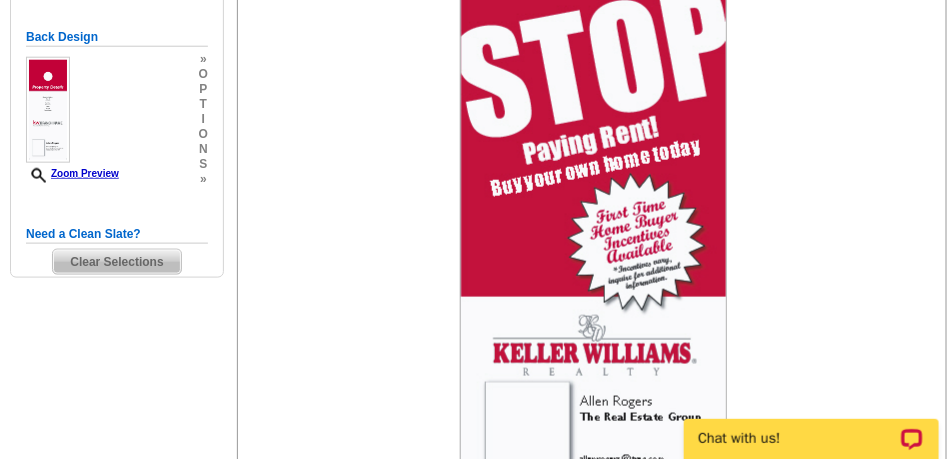 scroll, scrollTop: 550, scrollLeft: 0, axis: vertical 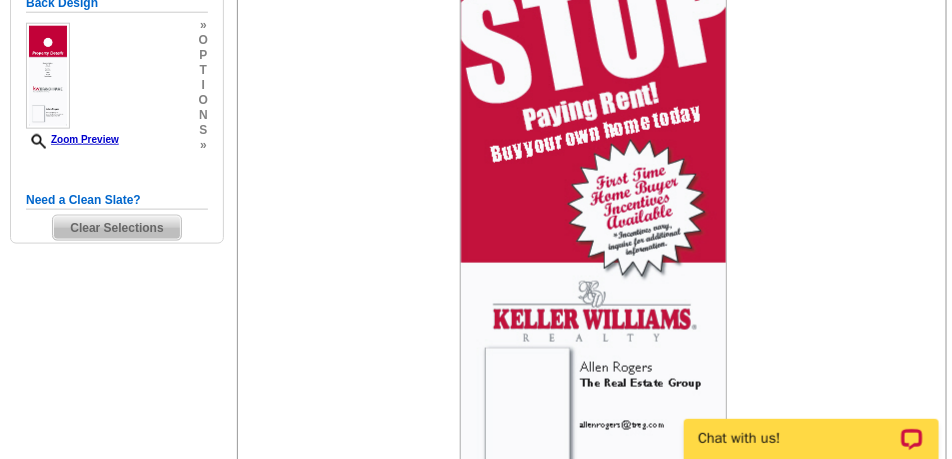 click at bounding box center (593, 139) 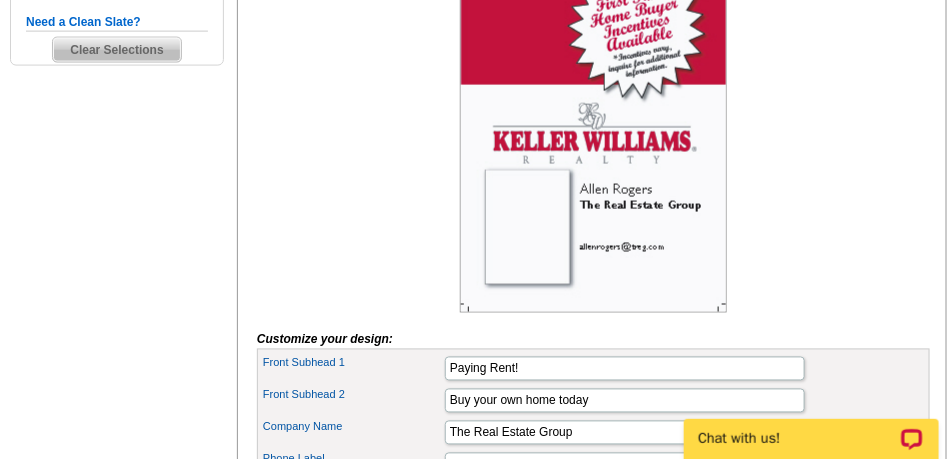 scroll, scrollTop: 750, scrollLeft: 0, axis: vertical 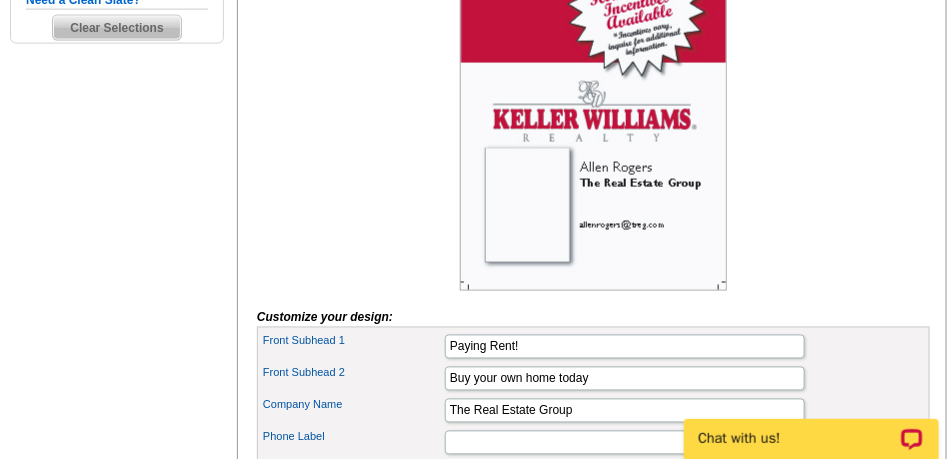 click at bounding box center [593, -61] 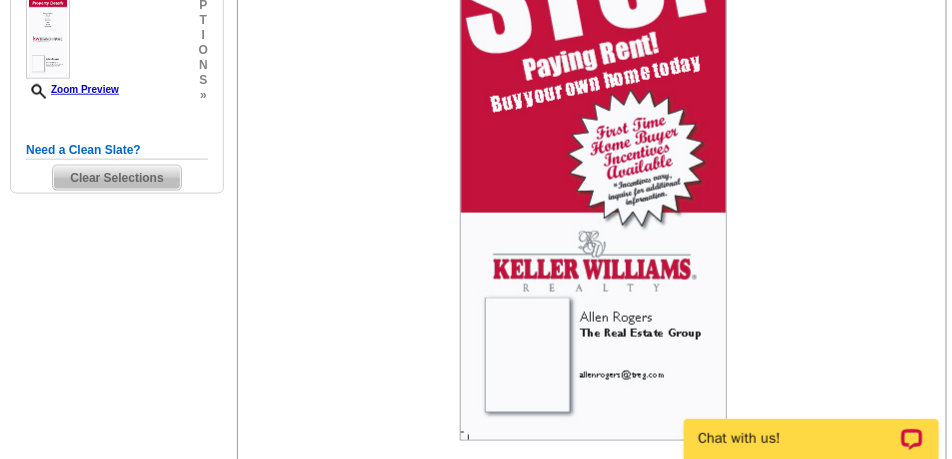 scroll, scrollTop: 350, scrollLeft: 0, axis: vertical 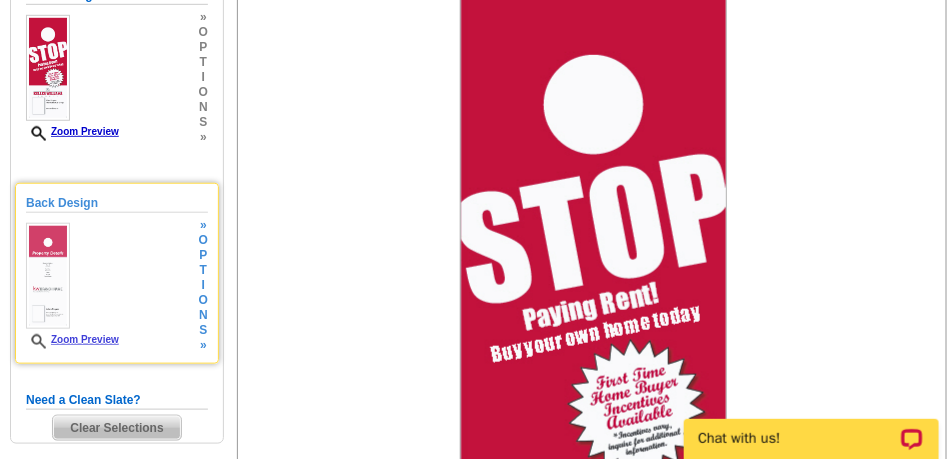click on "Zoom Preview" at bounding box center (72, 339) 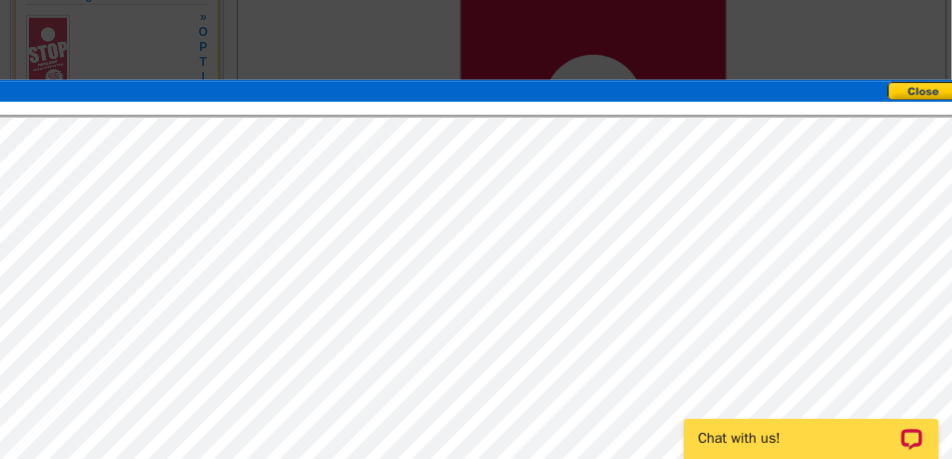 scroll, scrollTop: 0, scrollLeft: 0, axis: both 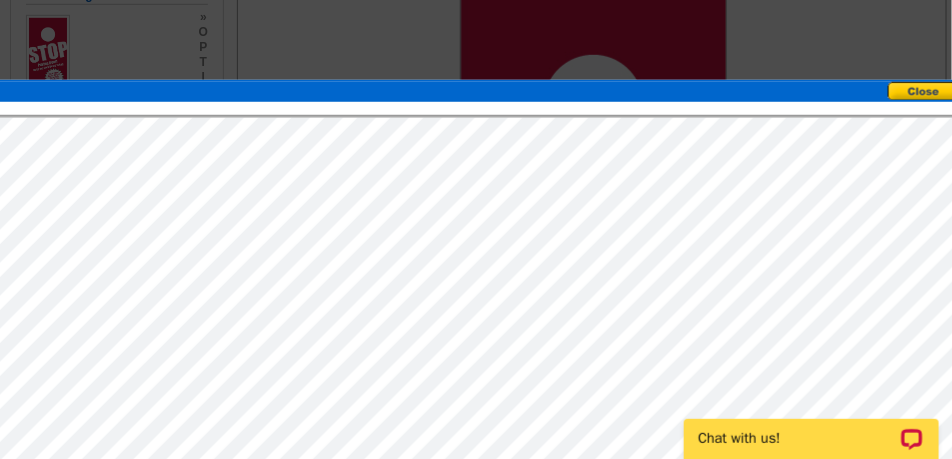 click at bounding box center (932, 91) 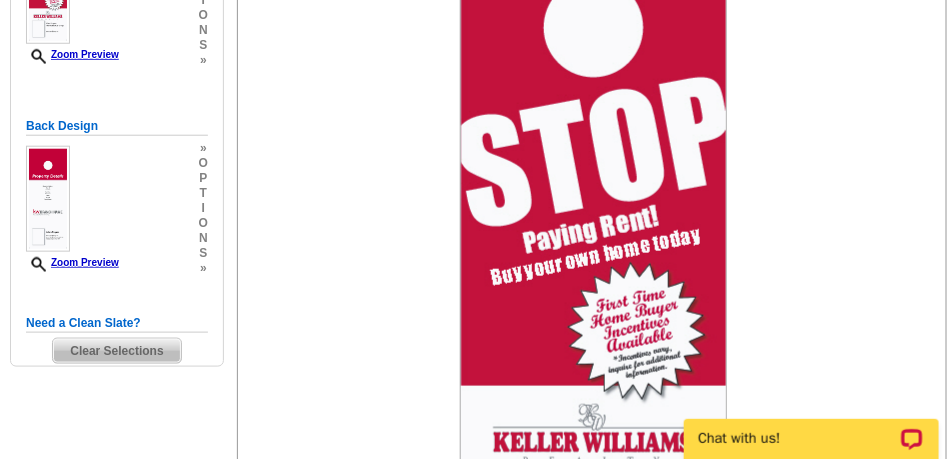 scroll, scrollTop: 450, scrollLeft: 0, axis: vertical 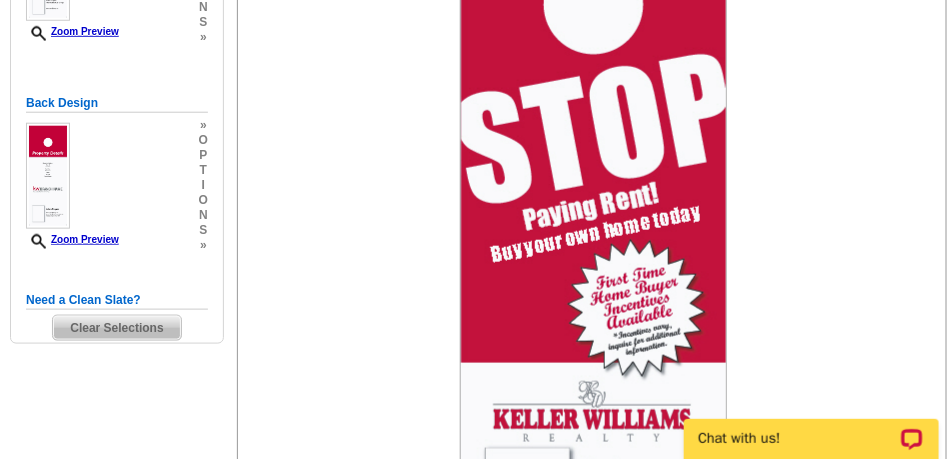 click on "Clear Selections" at bounding box center [116, 328] 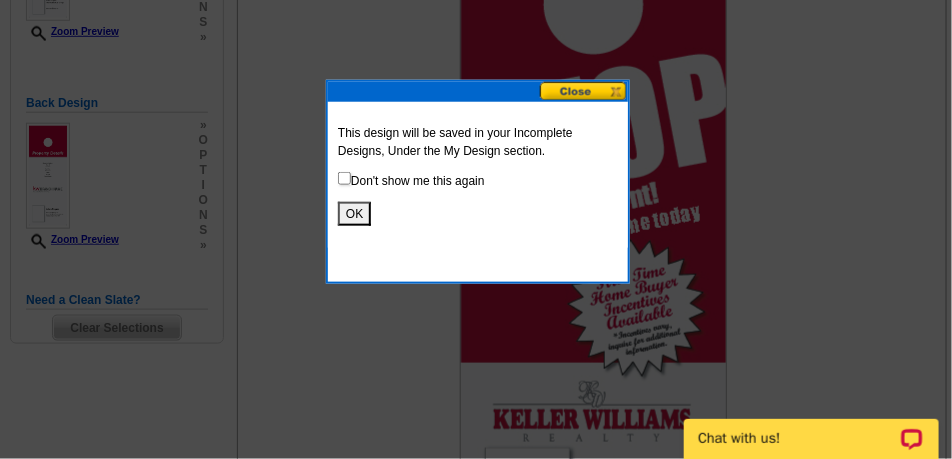 click on "OK" at bounding box center (354, 214) 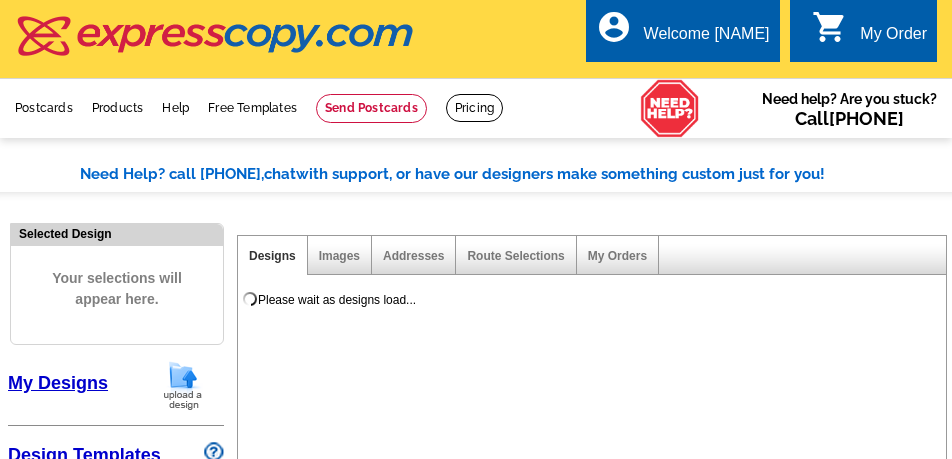 scroll, scrollTop: 0, scrollLeft: 0, axis: both 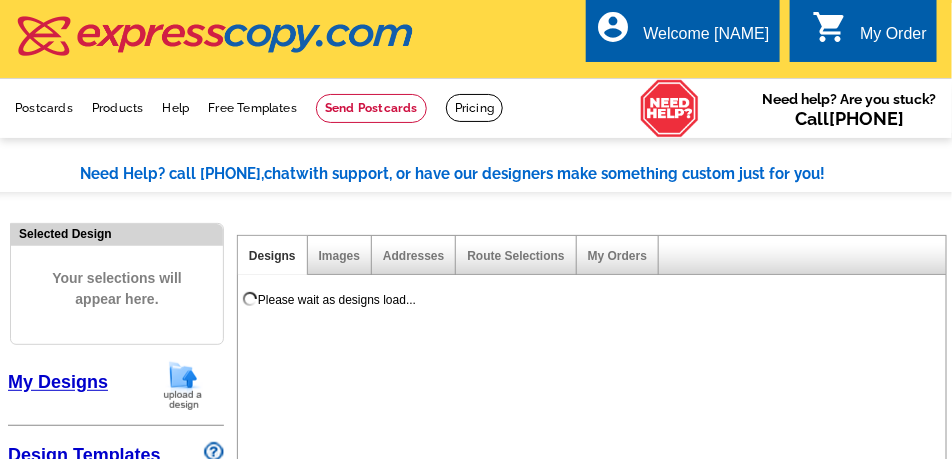 select on "785" 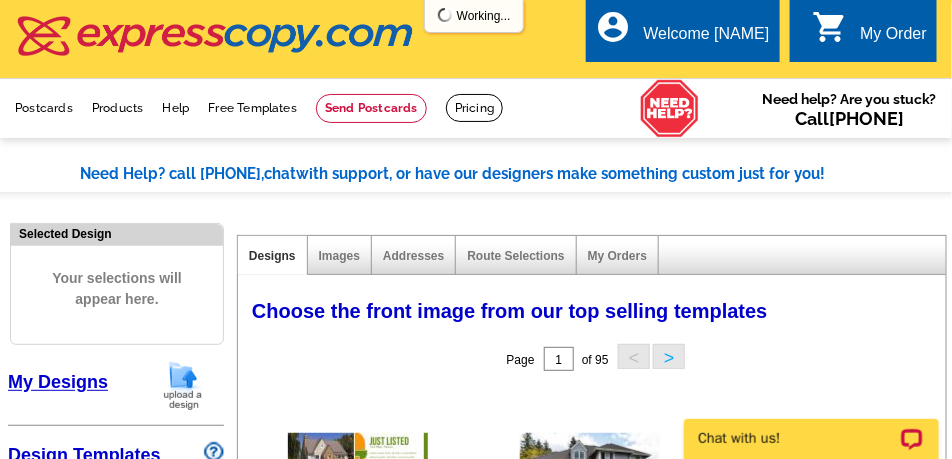 scroll, scrollTop: 0, scrollLeft: 0, axis: both 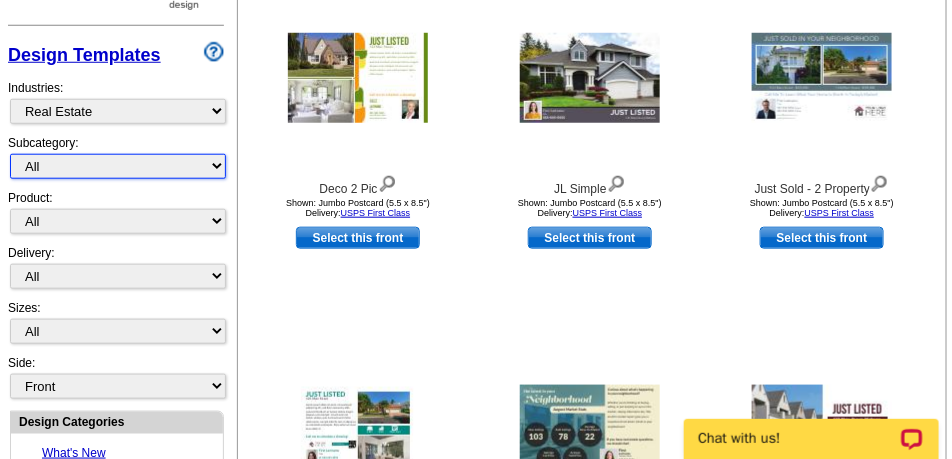 click on "All RE/MAX® Referrals Keller Williams® Berkshire Hathaway Home Services Century 21 Commercial Real Estate QR Code Cards 1st Time Home Buyer Distressed Homeowners Social Networking Farming Just Listed Just Sold Open House Market Report" at bounding box center (118, 166) 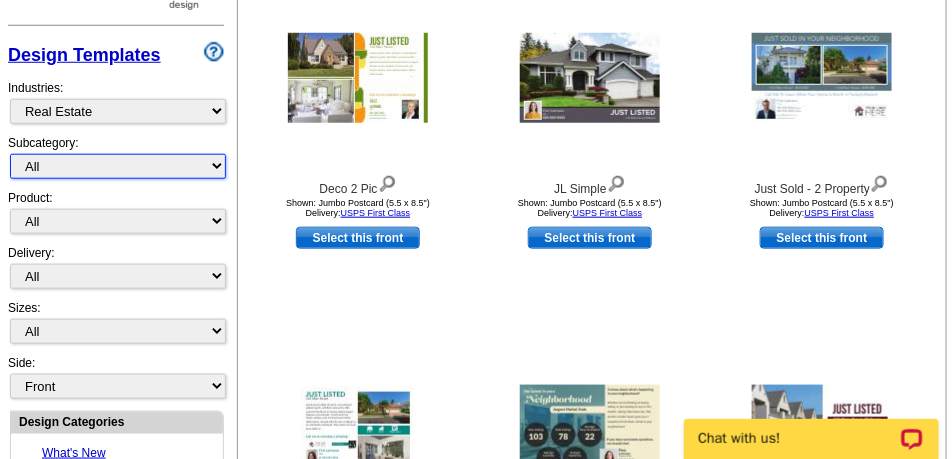 select on "1208" 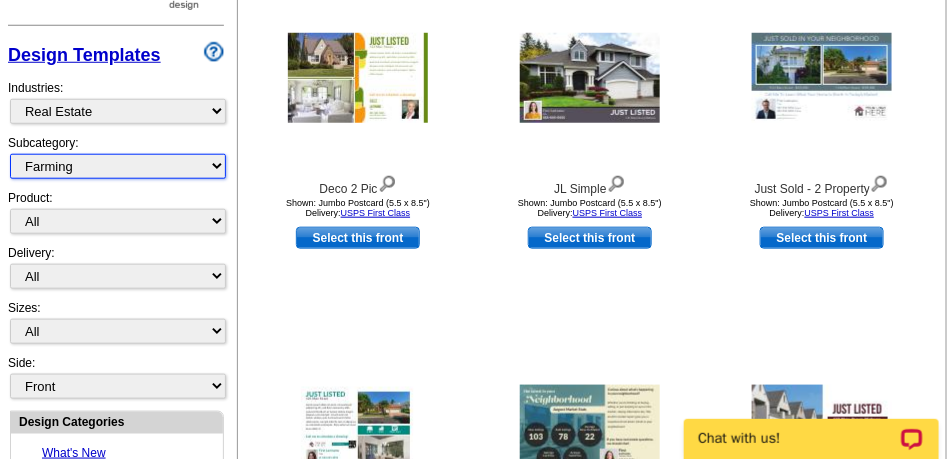 click on "All RE/MAX® Referrals Keller Williams® Berkshire Hathaway Home Services Century 21 Commercial Real Estate QR Code Cards 1st Time Home Buyer Distressed Homeowners Social Networking Farming Just Listed Just Sold Open House Market Report" at bounding box center (118, 166) 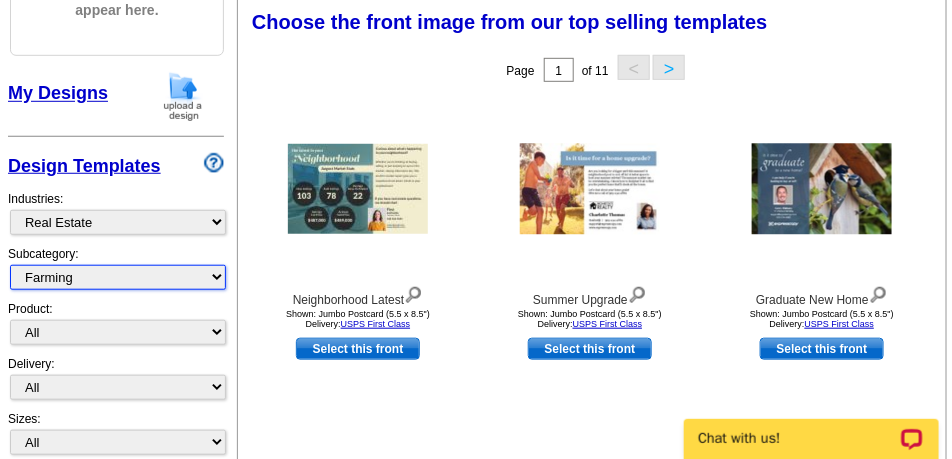 scroll, scrollTop: 289, scrollLeft: 0, axis: vertical 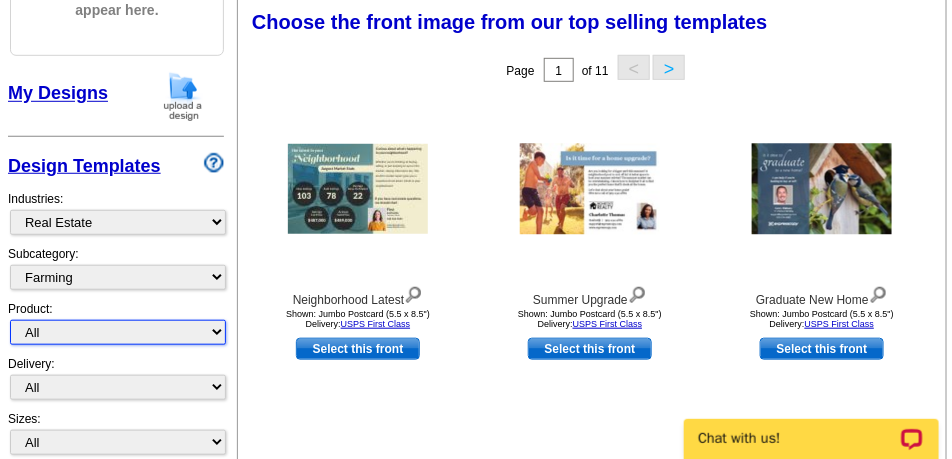 click on "All
Postcards
Letters and flyers
Business Cards
Door Hangers
Greeting Cards" at bounding box center [118, 332] 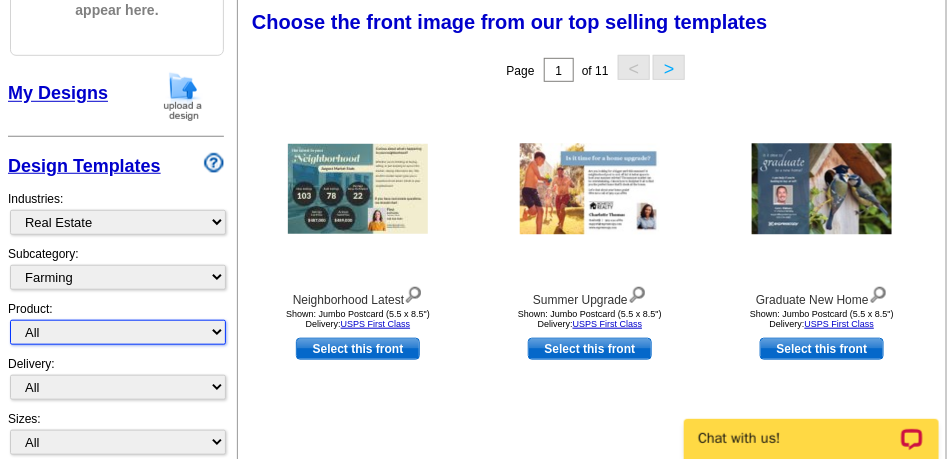 select on "4" 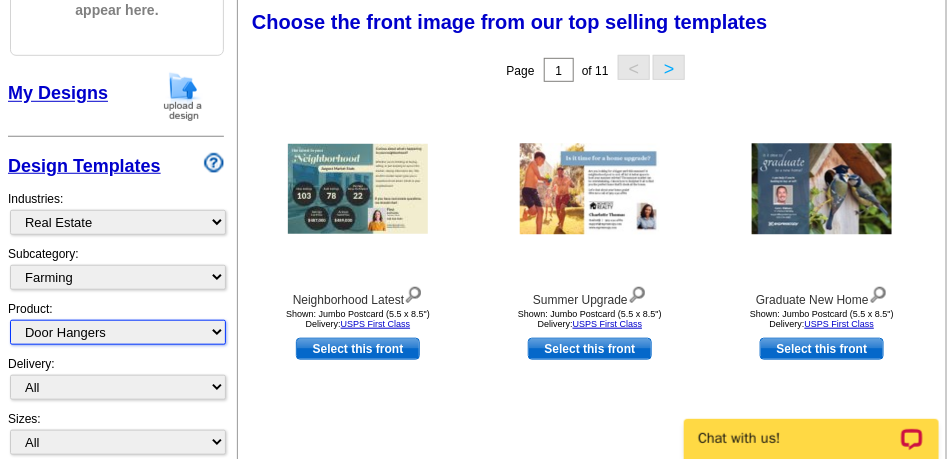 click on "All
Postcards
Letters and flyers
Business Cards
Door Hangers
Greeting Cards" at bounding box center (118, 332) 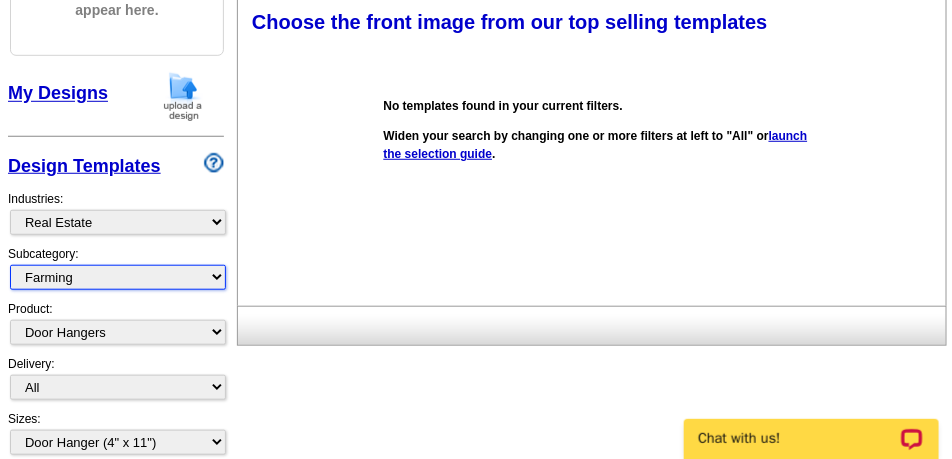 click on "All RE/MAX® Referrals Keller Williams® Berkshire Hathaway Home Services Century 21 Commercial Real Estate QR Code Cards 1st Time Home Buyer Distressed Homeowners Social Networking Farming Just Listed Just Sold Open House Market Report" at bounding box center (118, 277) 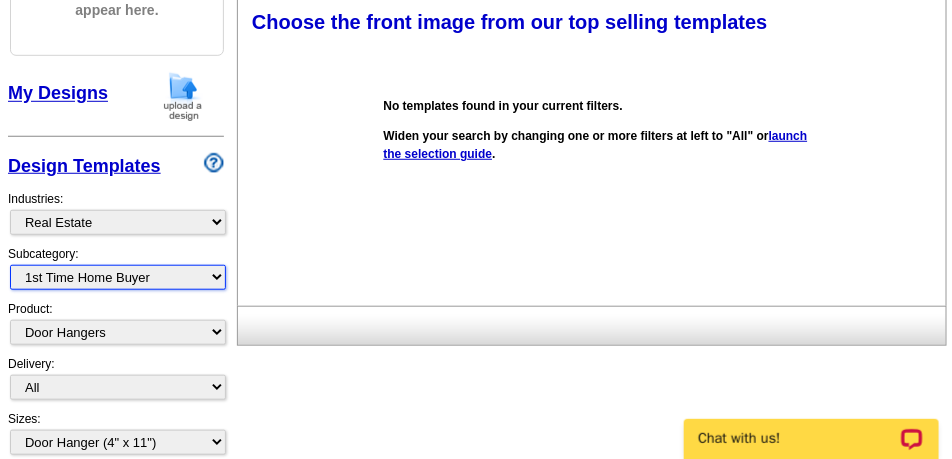 click on "All RE/MAX® Referrals Keller Williams® Berkshire Hathaway Home Services Century 21 Commercial Real Estate QR Code Cards 1st Time Home Buyer Distressed Homeowners Social Networking Farming Just Listed Just Sold Open House Market Report" at bounding box center [118, 277] 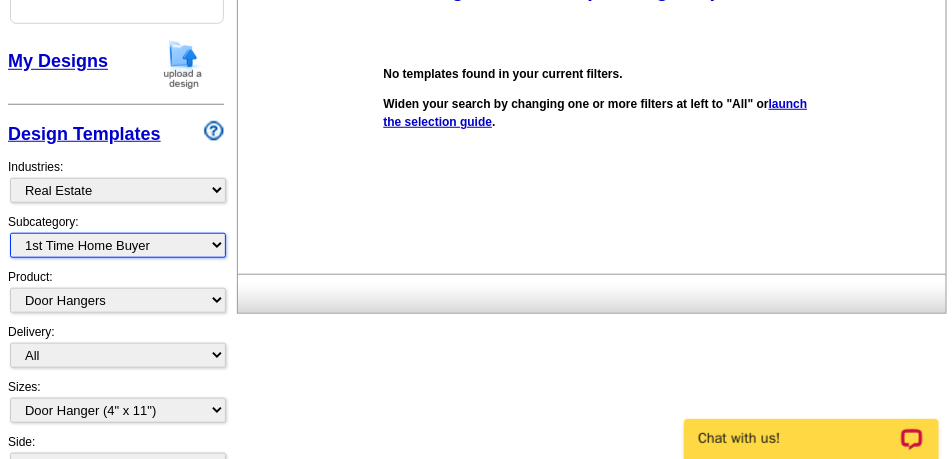 scroll, scrollTop: 339, scrollLeft: 0, axis: vertical 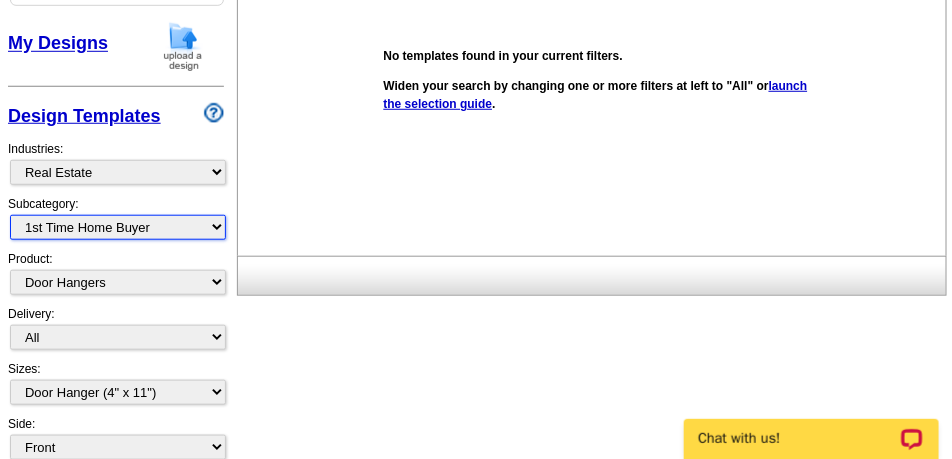 click on "All RE/MAX® Referrals Keller Williams® Berkshire Hathaway Home Services Century 21 Commercial Real Estate QR Code Cards 1st Time Home Buyer Distressed Homeowners Social Networking Farming Just Listed Just Sold Open House Market Report" at bounding box center (118, 227) 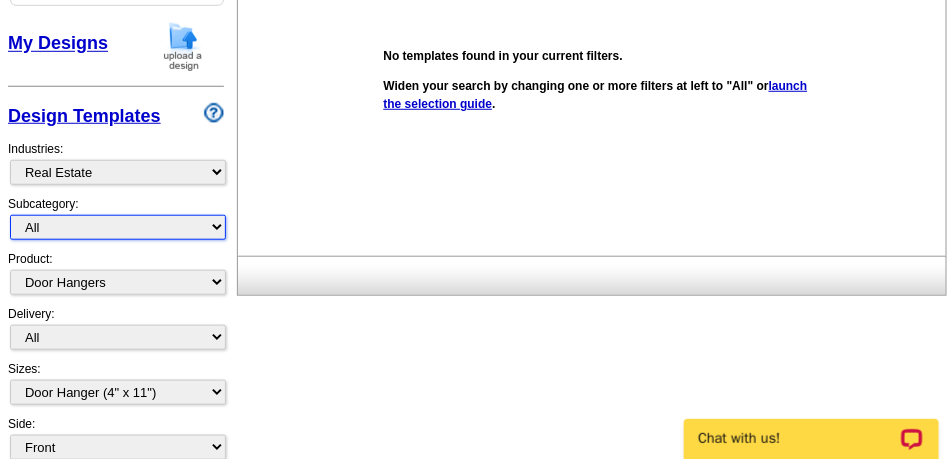 click on "All RE/MAX® Referrals Keller Williams® Berkshire Hathaway Home Services Century 21 Commercial Real Estate QR Code Cards 1st Time Home Buyer Distressed Homeowners Social Networking Farming Just Listed Just Sold Open House Market Report" at bounding box center (118, 227) 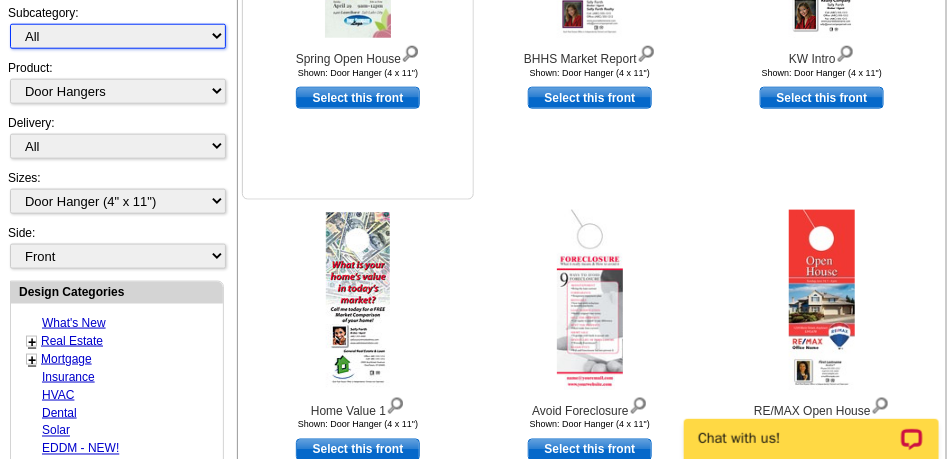 scroll, scrollTop: 689, scrollLeft: 0, axis: vertical 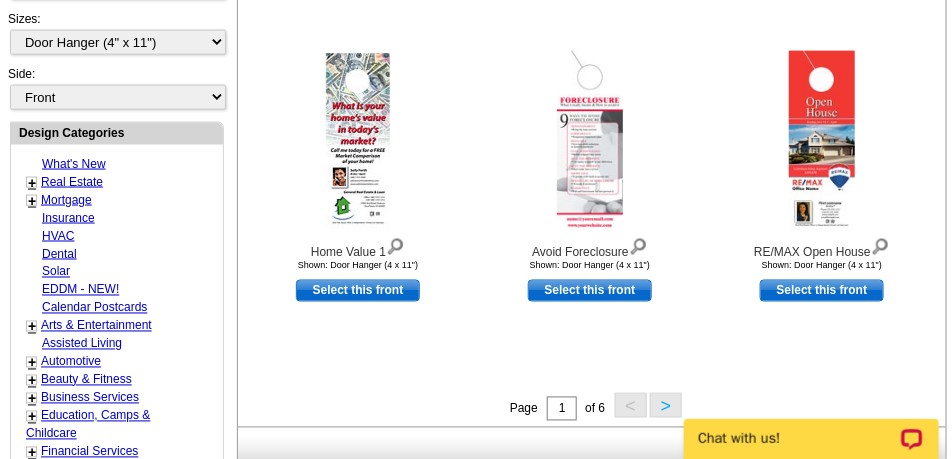 click on ">" at bounding box center (666, 405) 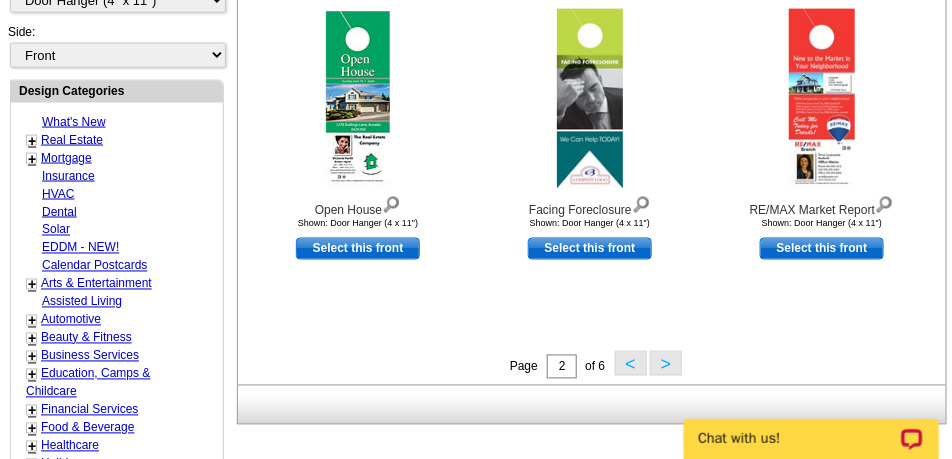 scroll, scrollTop: 989, scrollLeft: 0, axis: vertical 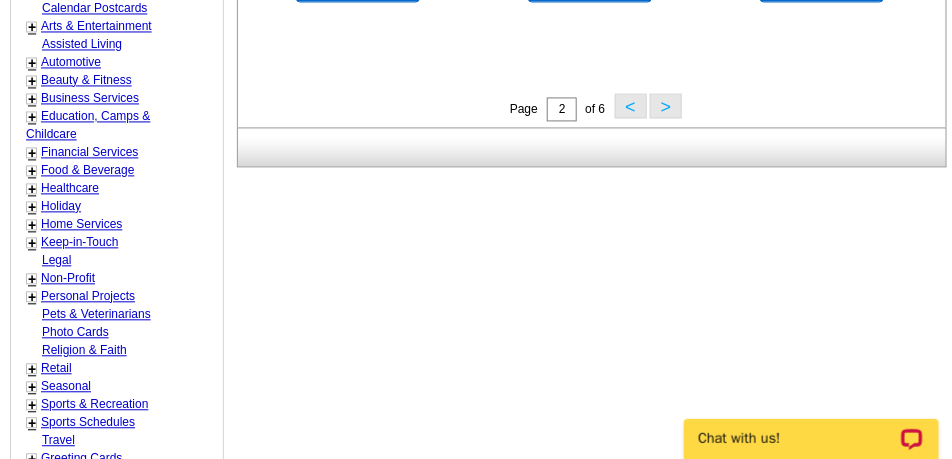 click on ">" at bounding box center (666, 105) 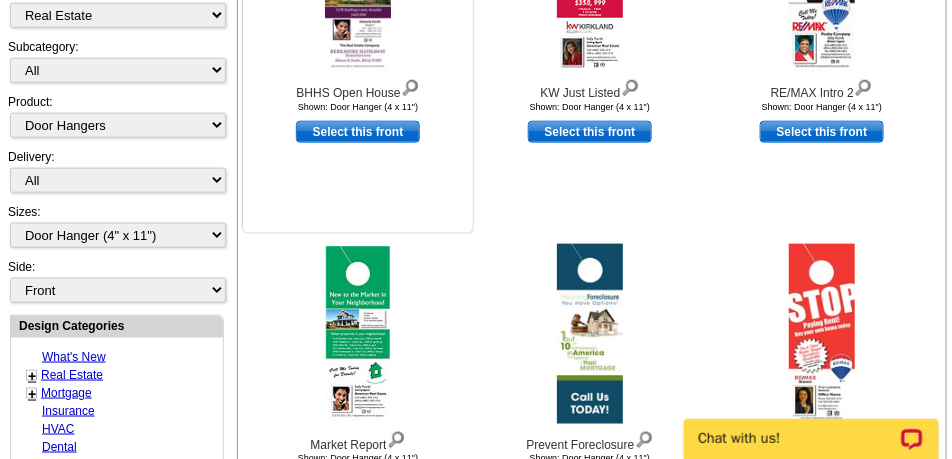 scroll, scrollTop: 689, scrollLeft: 0, axis: vertical 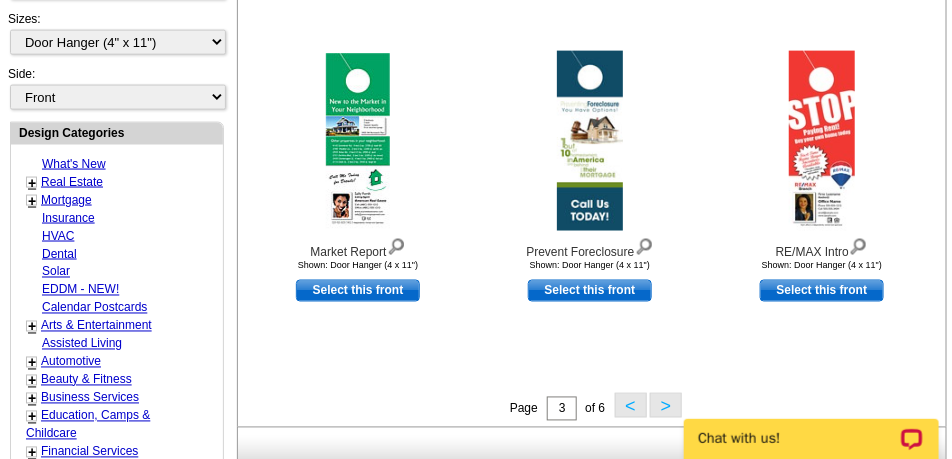 click on ">" at bounding box center (666, 405) 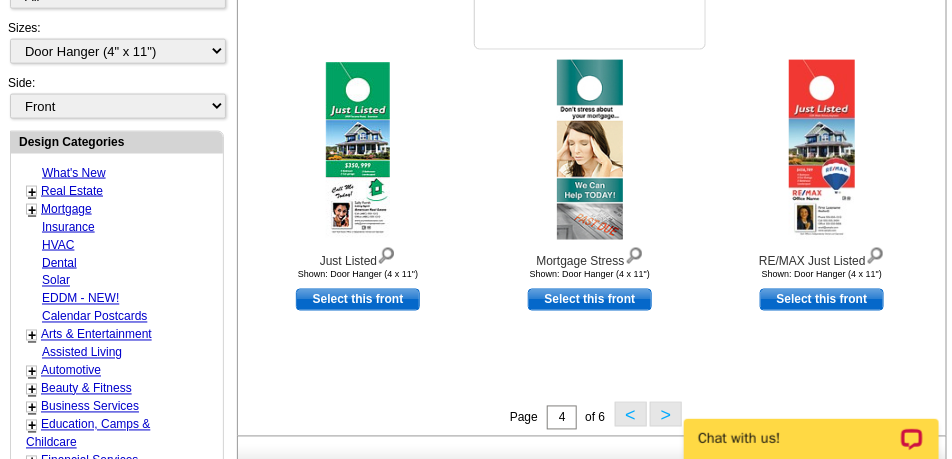 scroll, scrollTop: 689, scrollLeft: 0, axis: vertical 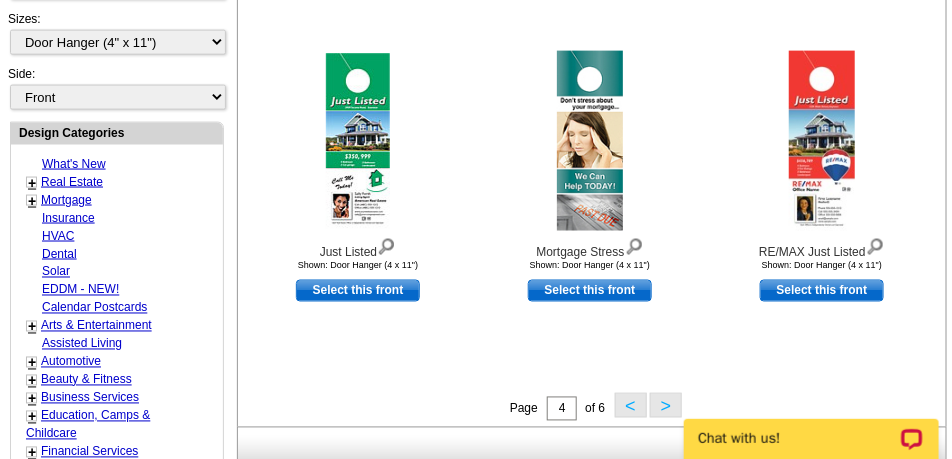 click on ">" at bounding box center [666, 405] 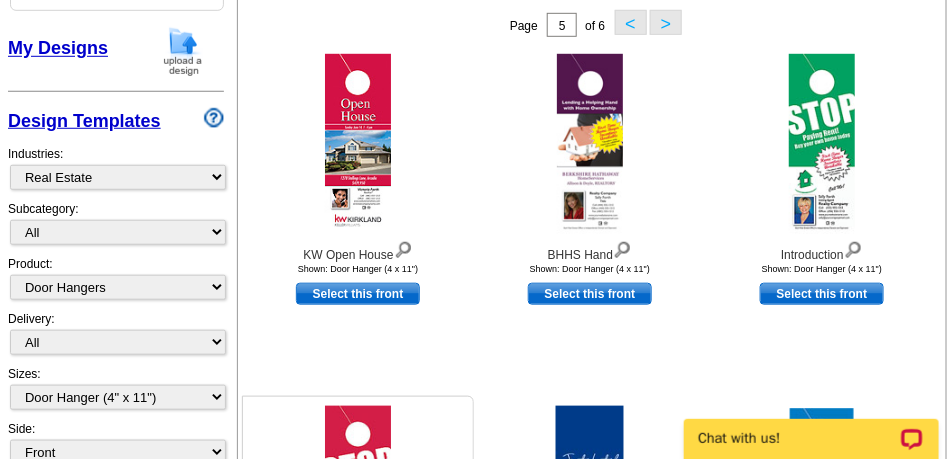scroll, scrollTop: 289, scrollLeft: 0, axis: vertical 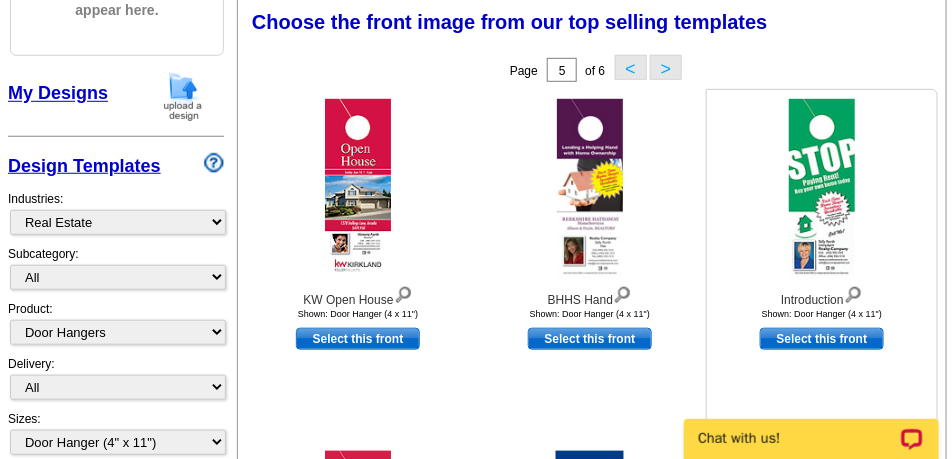 click at bounding box center (822, 189) 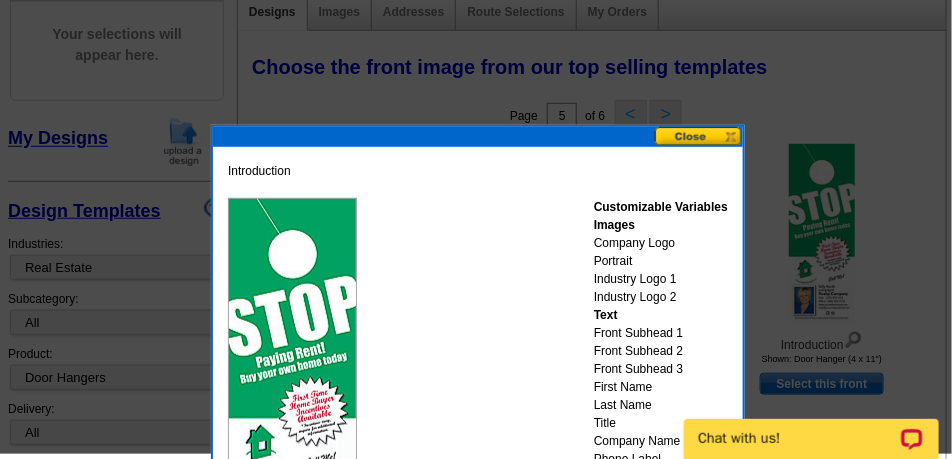 scroll, scrollTop: 239, scrollLeft: 0, axis: vertical 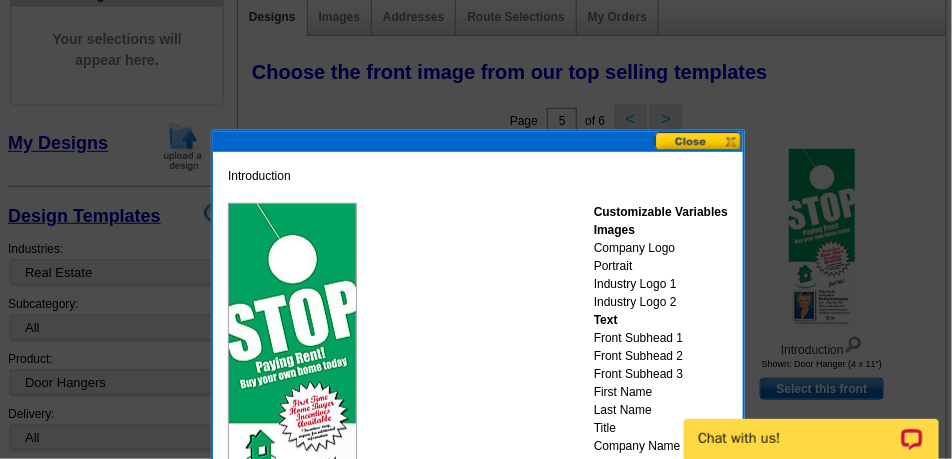 click at bounding box center [699, 141] 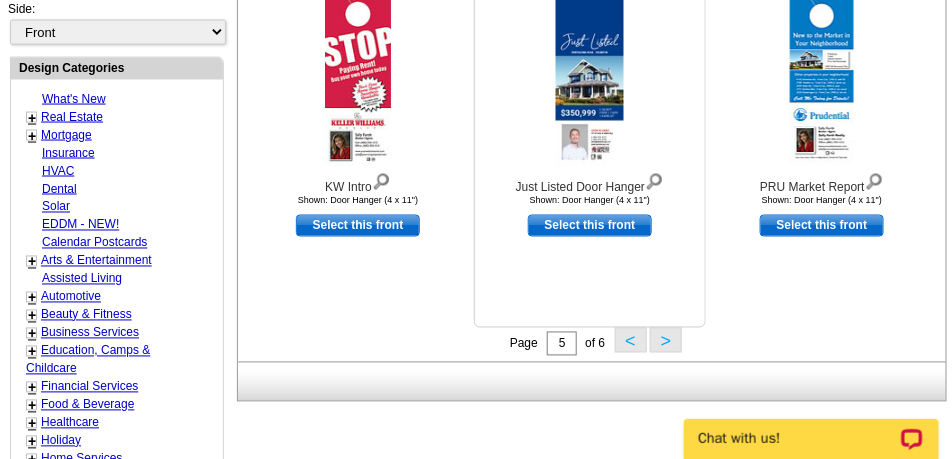 scroll, scrollTop: 889, scrollLeft: 0, axis: vertical 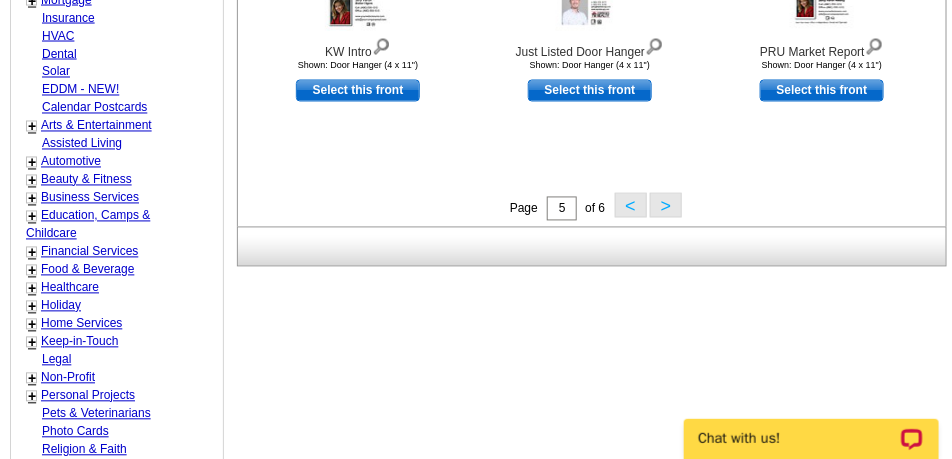click on ">" at bounding box center [666, 205] 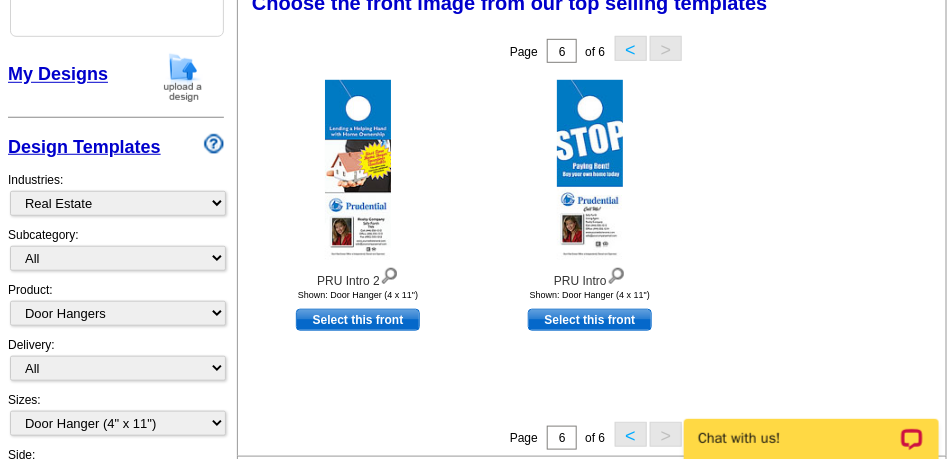 scroll, scrollTop: 289, scrollLeft: 0, axis: vertical 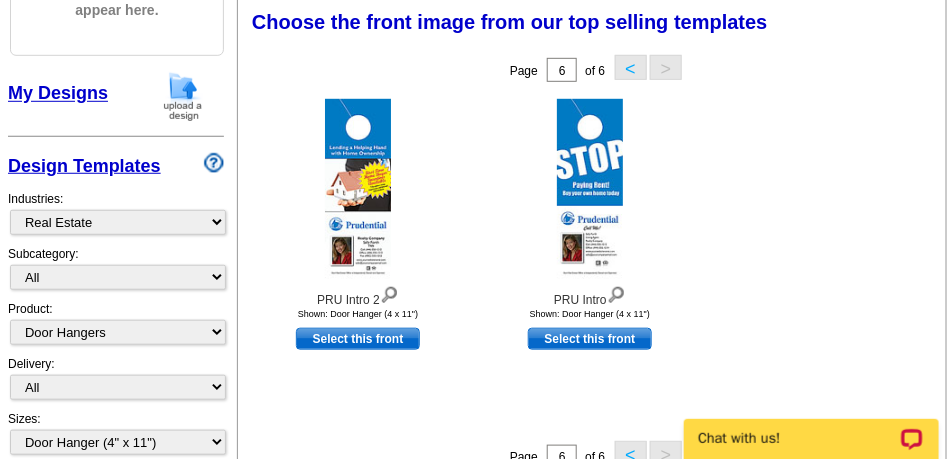 click on "<" at bounding box center [631, 67] 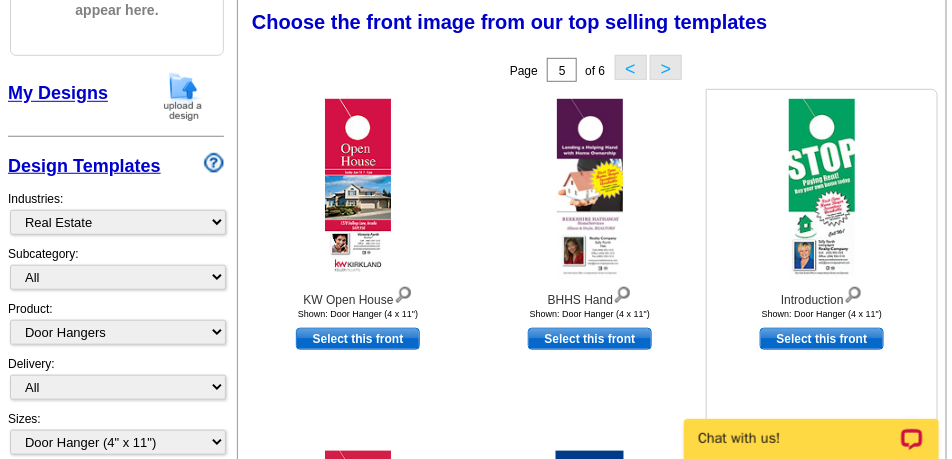 click at bounding box center [822, 189] 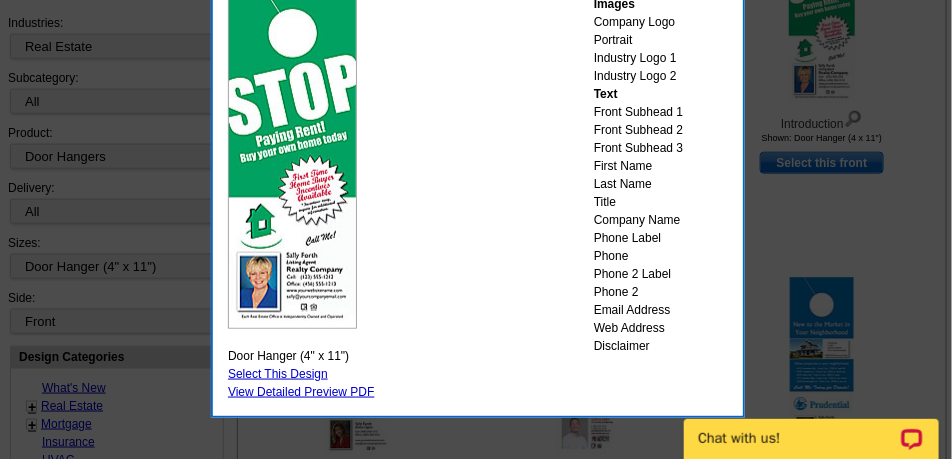 scroll, scrollTop: 489, scrollLeft: 0, axis: vertical 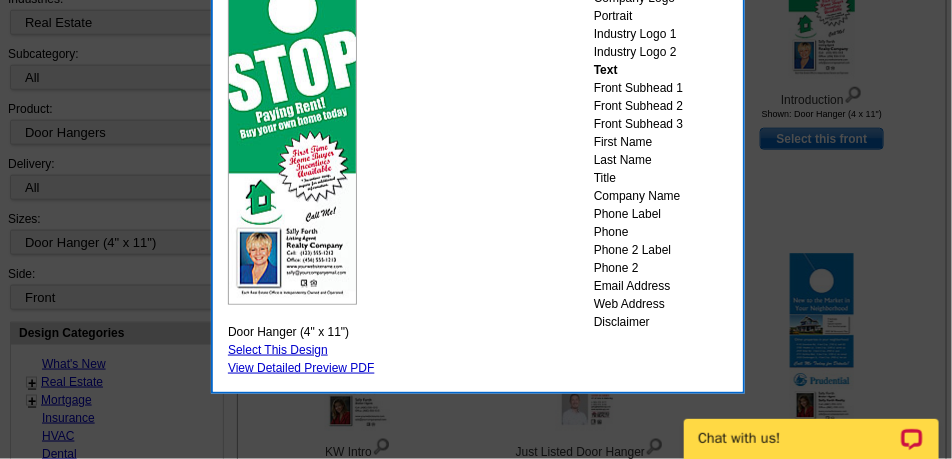 click on "Select This Design" at bounding box center [278, 350] 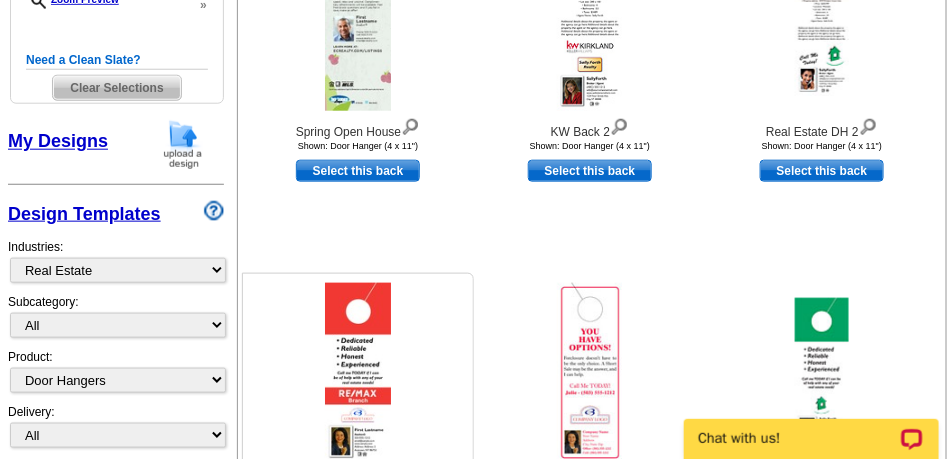 scroll, scrollTop: 450, scrollLeft: 0, axis: vertical 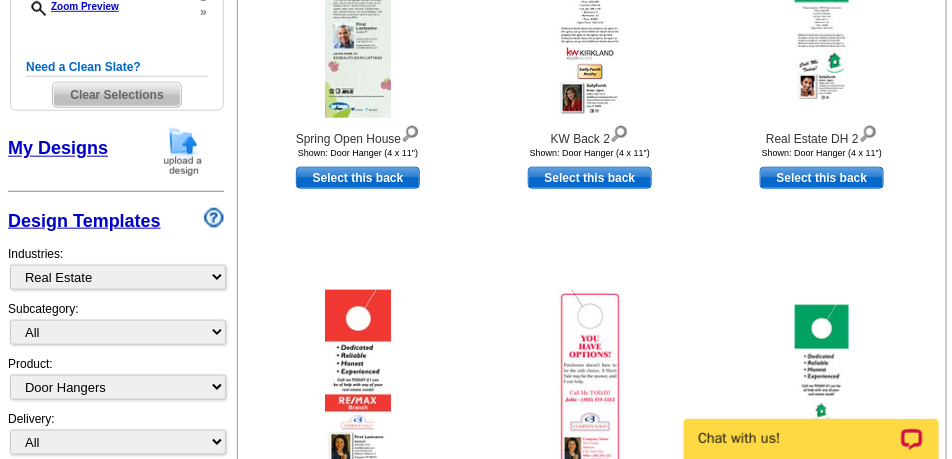 click on "My Designs" at bounding box center (58, 149) 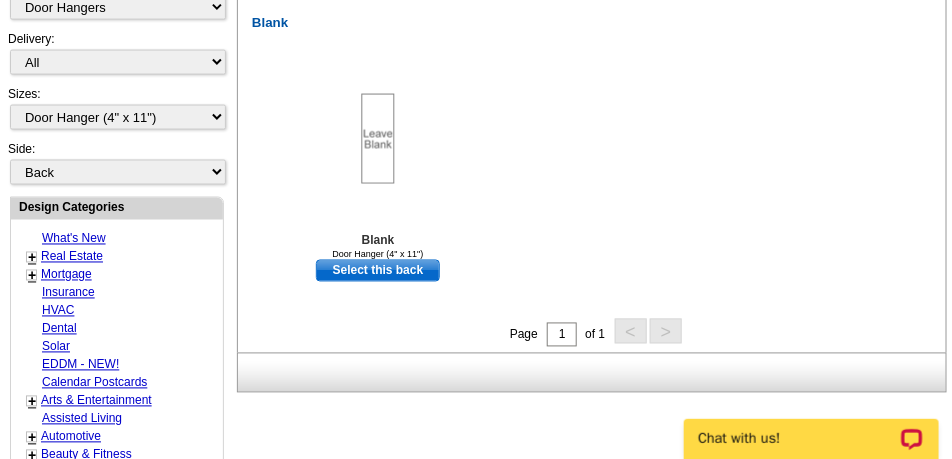 scroll, scrollTop: 739, scrollLeft: 0, axis: vertical 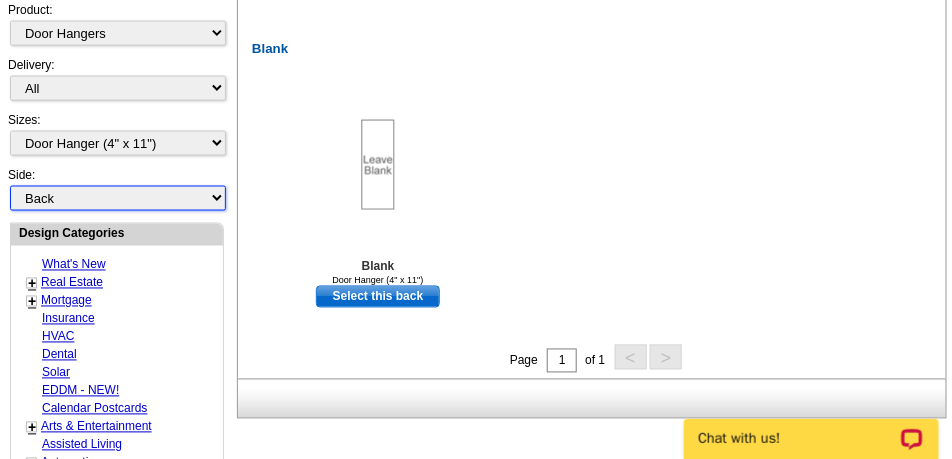 click on "Front Back" at bounding box center (118, 198) 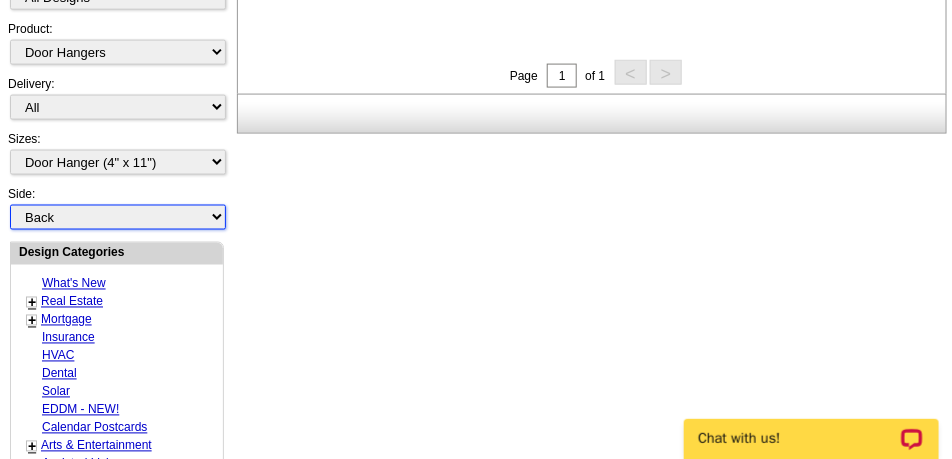 click on "My Designs
Design Templates
Industries:
What's New Real Estate Mortgage Insurance HVAC Dental Solar EDDM - NEW! Calendar Postcards Arts & Entertainment Assisted Living Automotive Beauty & Fitness Business Services Education, Camps & Childcare Financial Services Food & Beverage Healthcare Holiday Home Services Keep-in-Touch Legal Non-Profit Personal Projects Pets & Veterinarians Photo Cards Religion & Faith Retail Seasonal Sports & Recreation Sports Schedules Travel Greeting Cards All Postcards All Flyers & Brochures All Business Cards All Door Hangers All Greeting Cards
All Designs All" at bounding box center [116, 44] 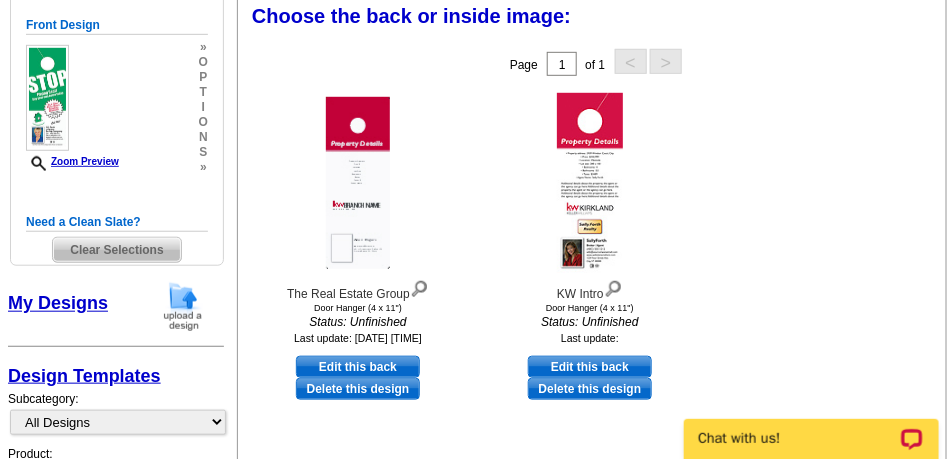 scroll, scrollTop: 289, scrollLeft: 0, axis: vertical 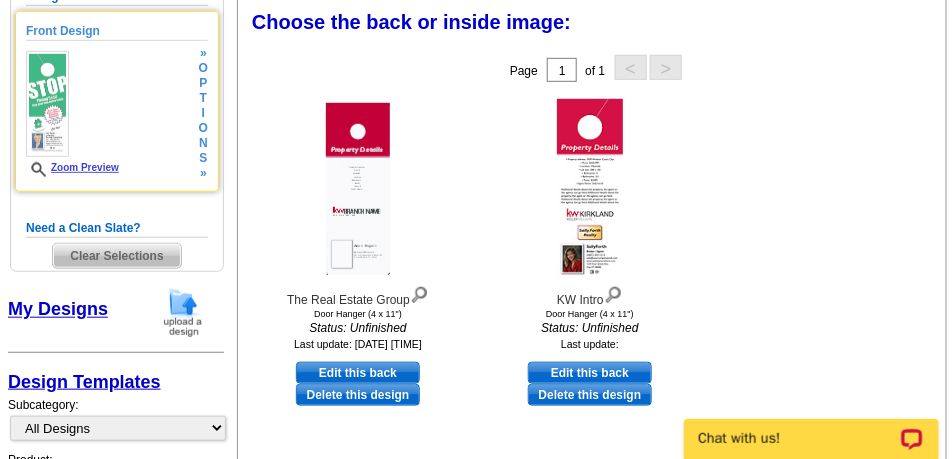 click on "t" at bounding box center (203, 98) 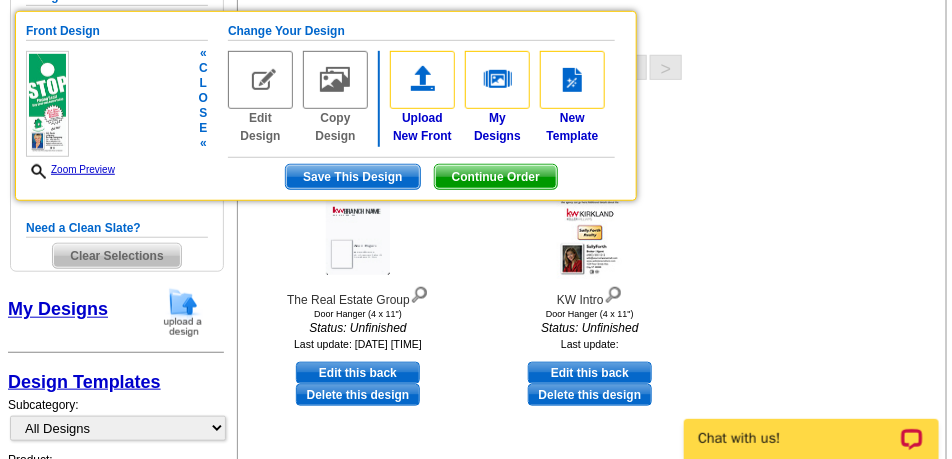 click at bounding box center (260, 80) 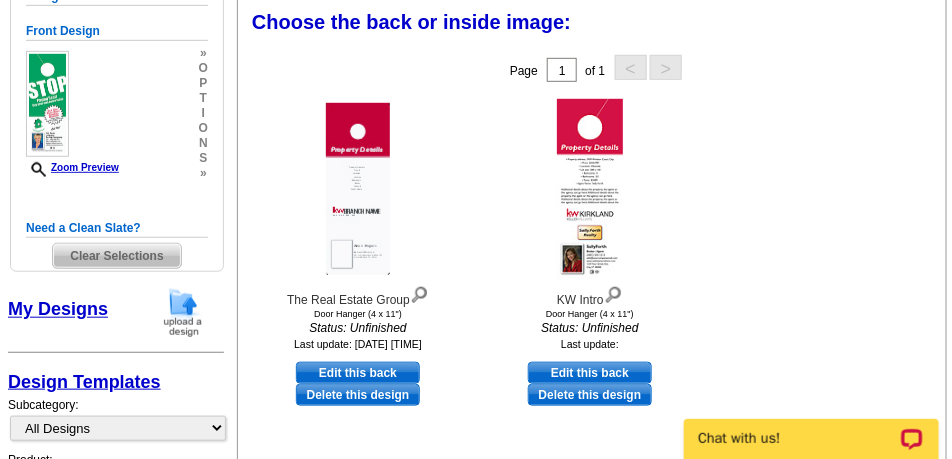 click on "t" at bounding box center (203, 98) 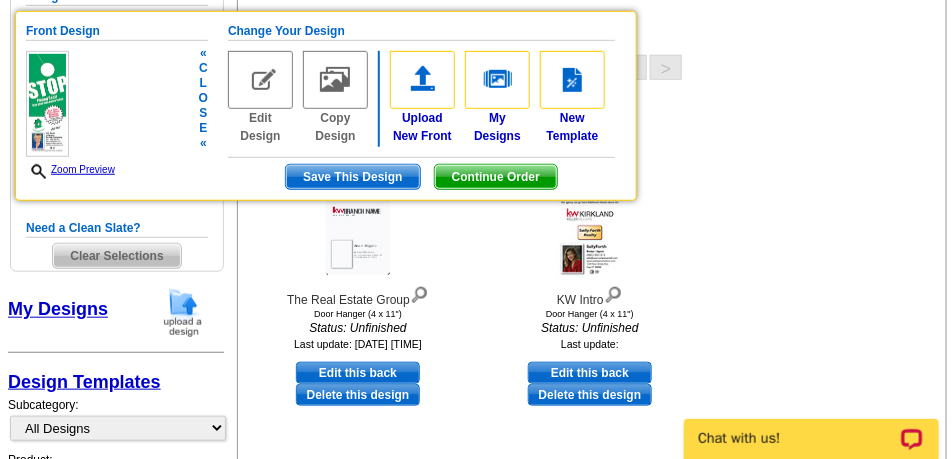 click on "Change Your Design" at bounding box center (421, 31) 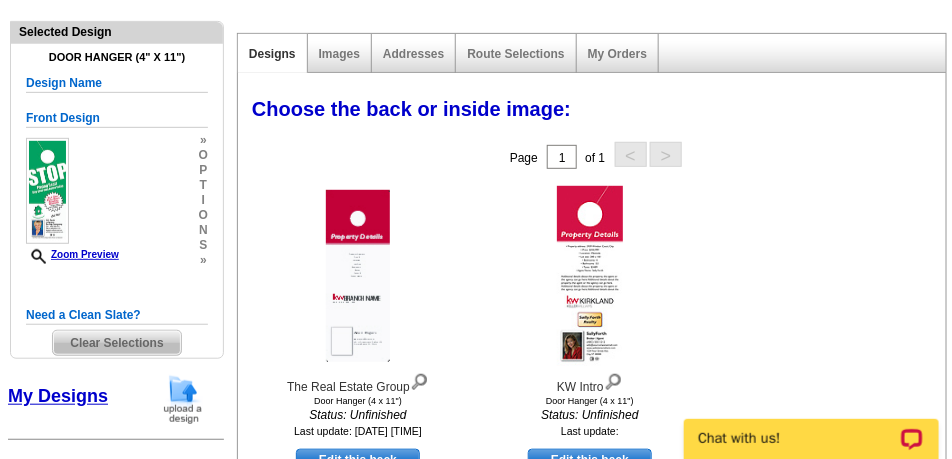 scroll, scrollTop: 200, scrollLeft: 0, axis: vertical 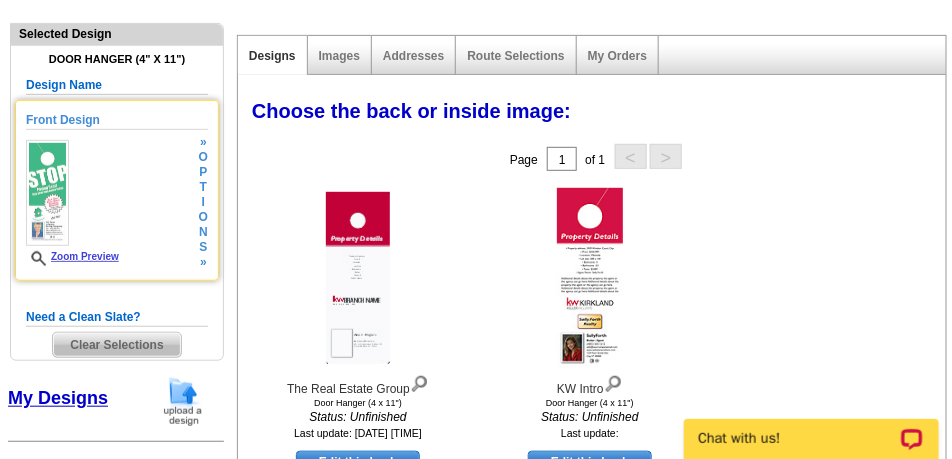 click on "Front Design
Zoom Preview
» o p t i o n s »
Change Your Design
Edit Design
Copy Design
Upload New Front
My Designs" at bounding box center (117, 190) 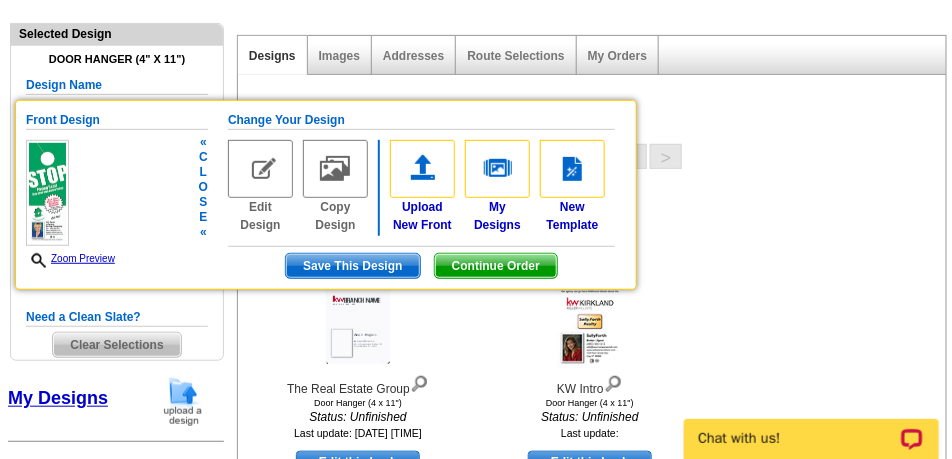 click at bounding box center [260, 169] 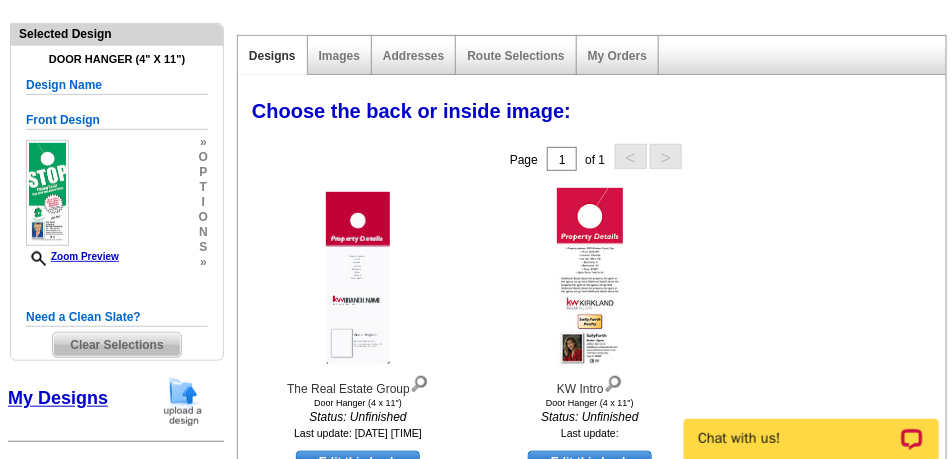 click on "Front Design" at bounding box center [117, 120] 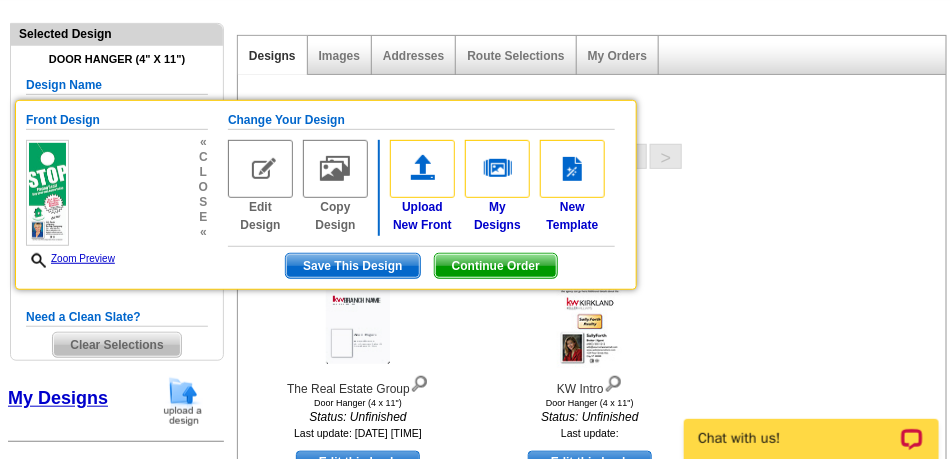 click at bounding box center (260, 169) 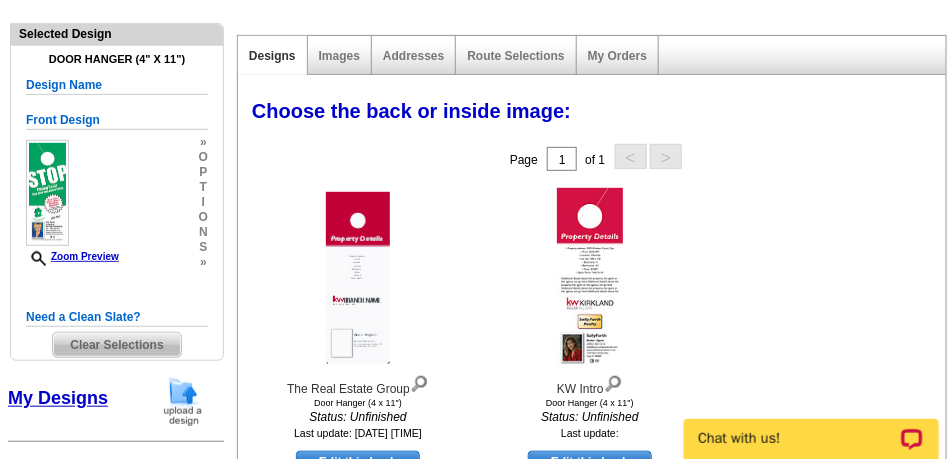 click at bounding box center (47, 193) 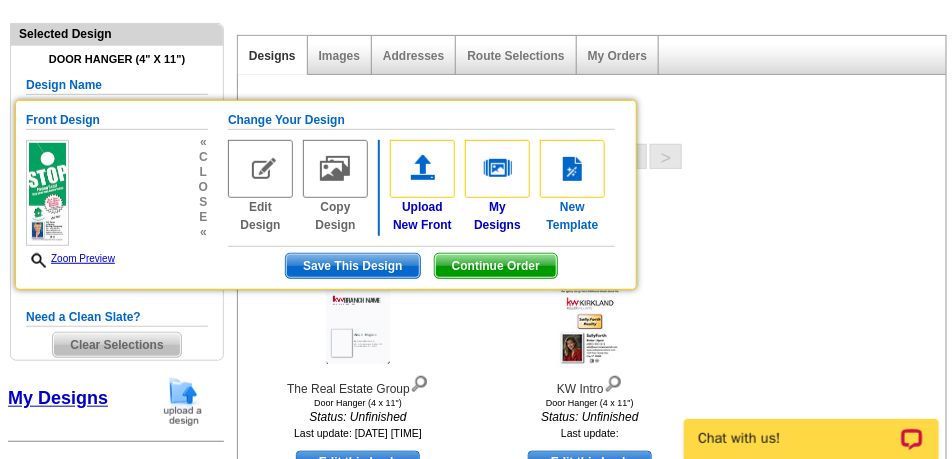 click at bounding box center (572, 169) 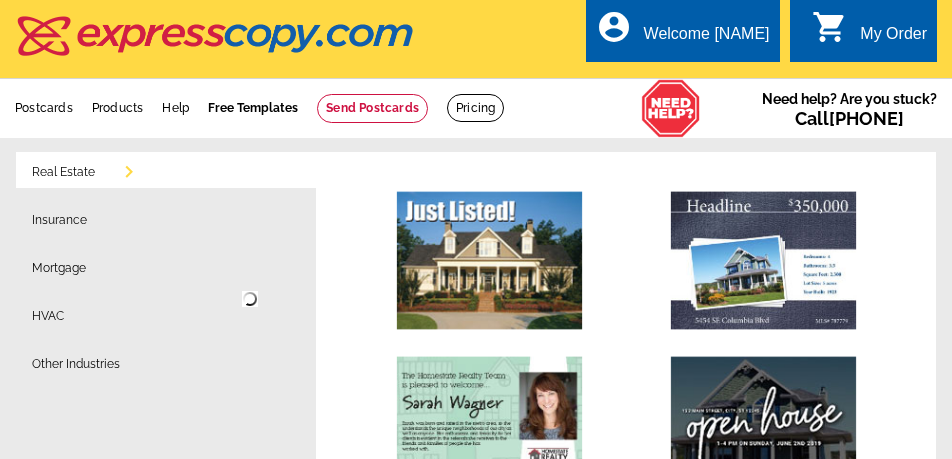 select on "4" 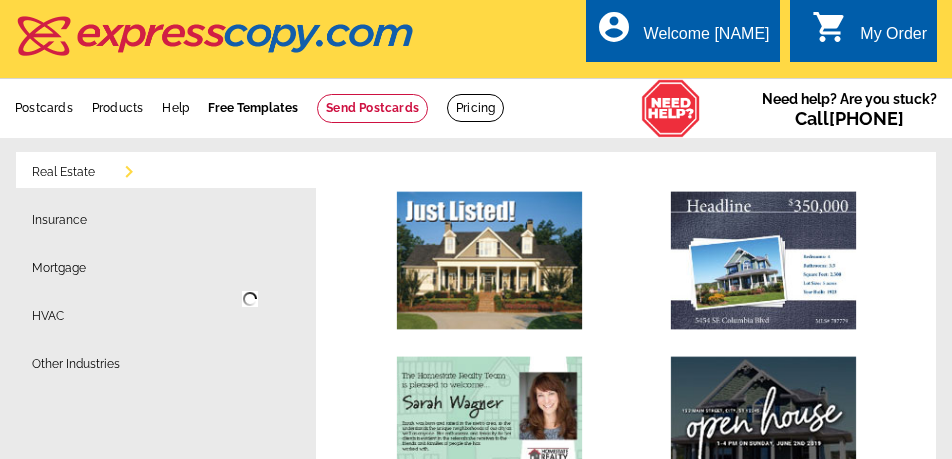 select on "10" 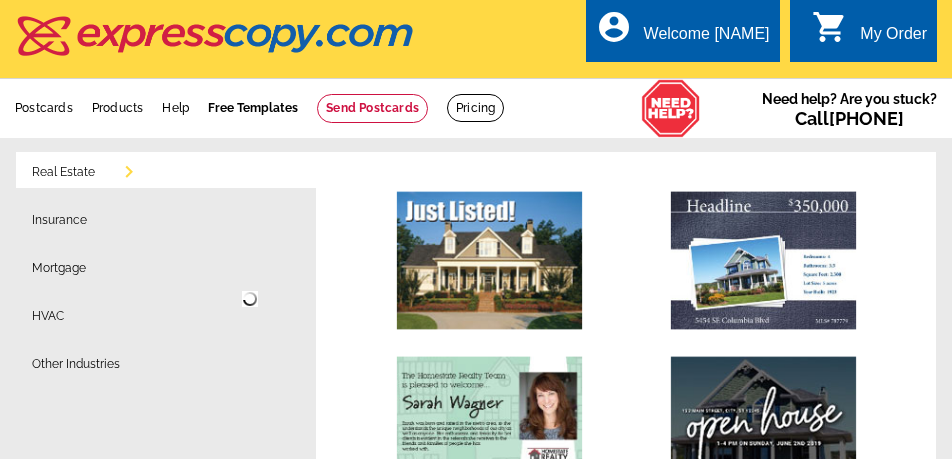 scroll, scrollTop: 0, scrollLeft: 0, axis: both 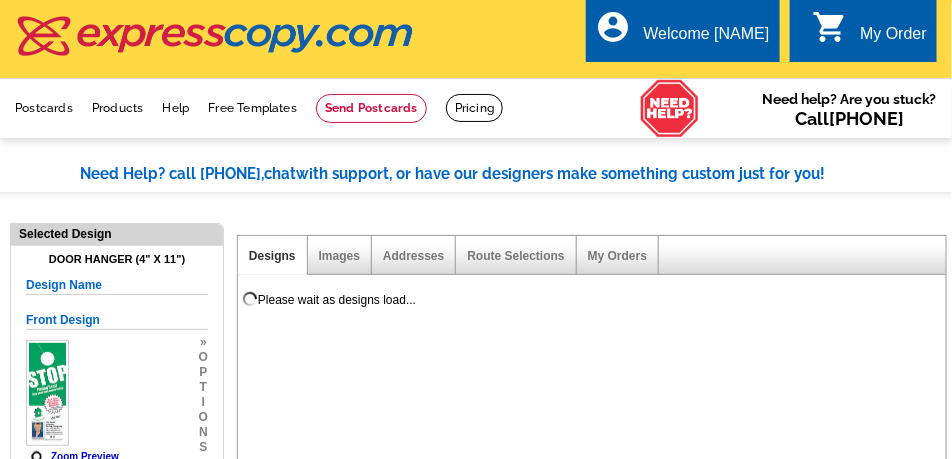 select on "785" 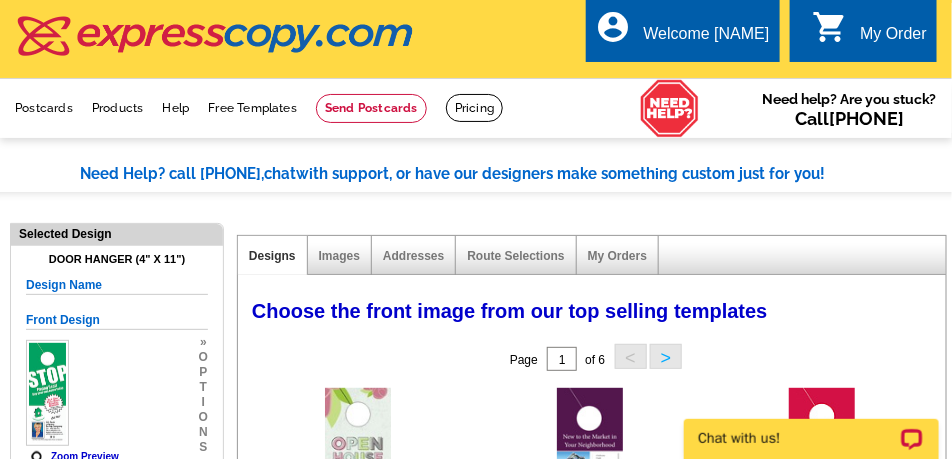 scroll, scrollTop: 0, scrollLeft: 0, axis: both 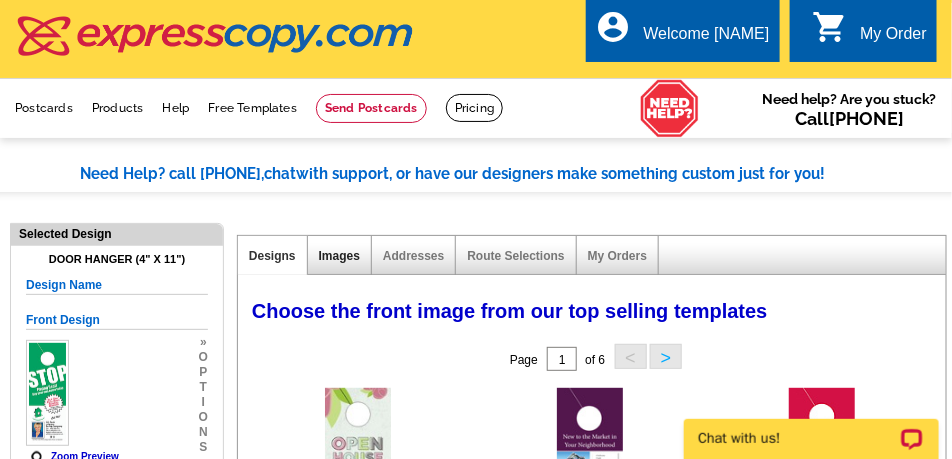 click on "Images" at bounding box center (339, 256) 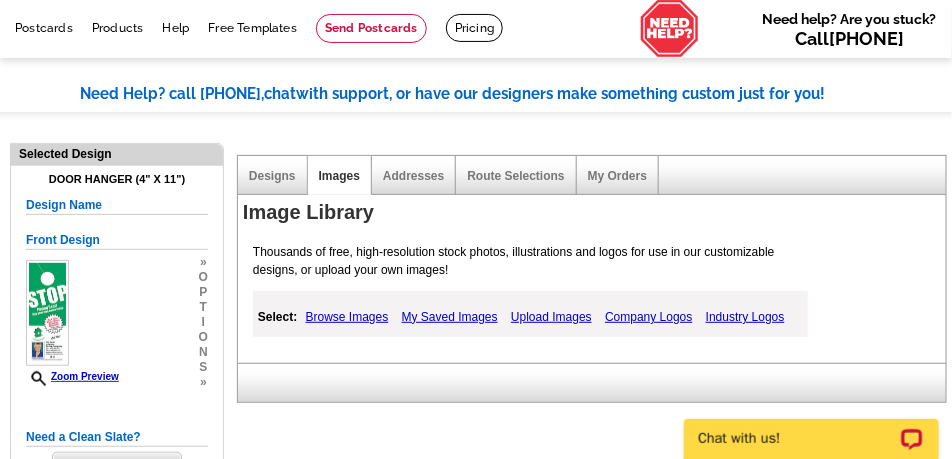 scroll, scrollTop: 250, scrollLeft: 0, axis: vertical 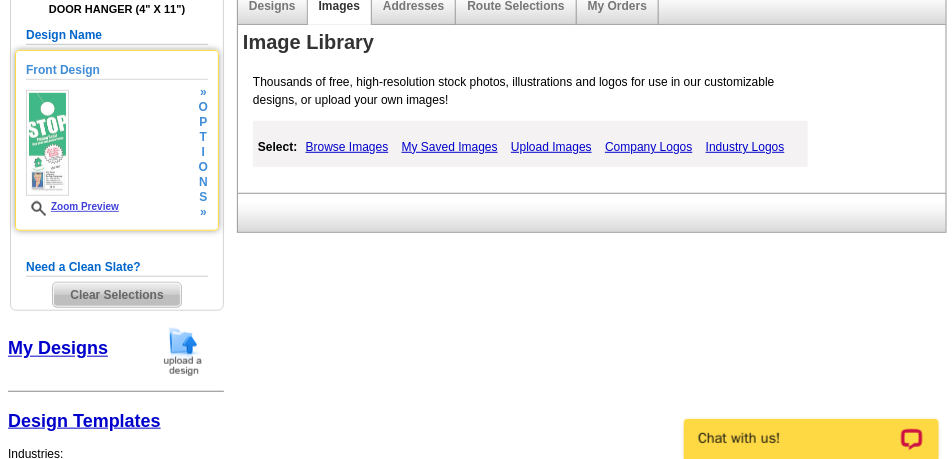 click at bounding box center [47, 143] 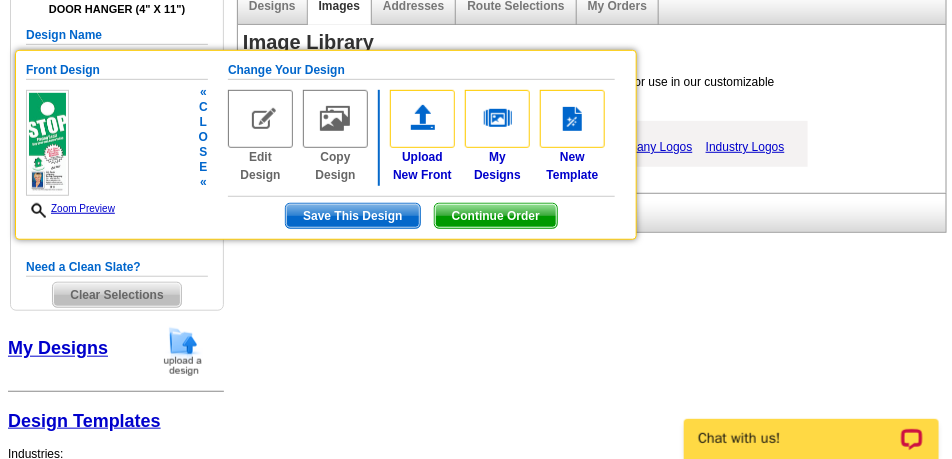 click on "Save This Design" at bounding box center (352, 216) 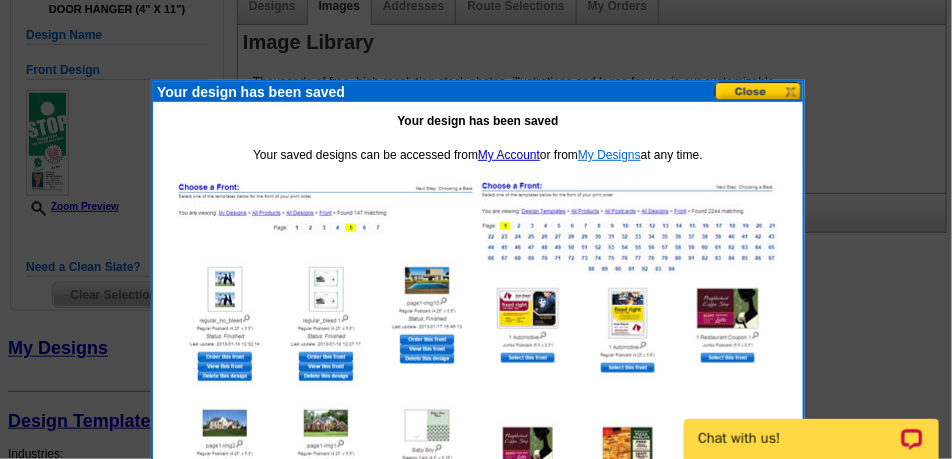 click on "My Designs" at bounding box center (609, 155) 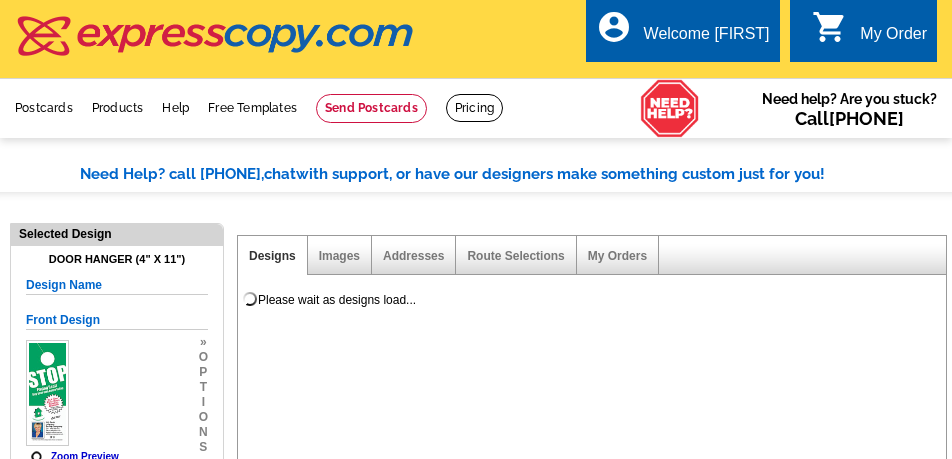 select on "4" 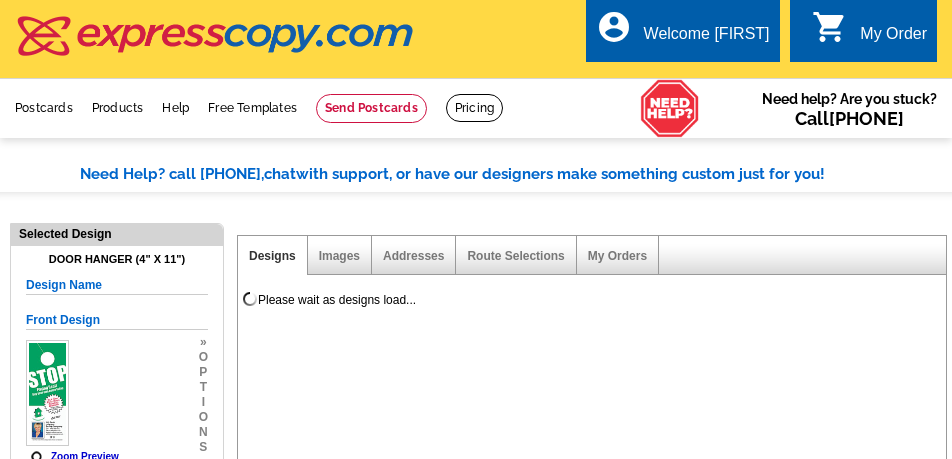select on "10" 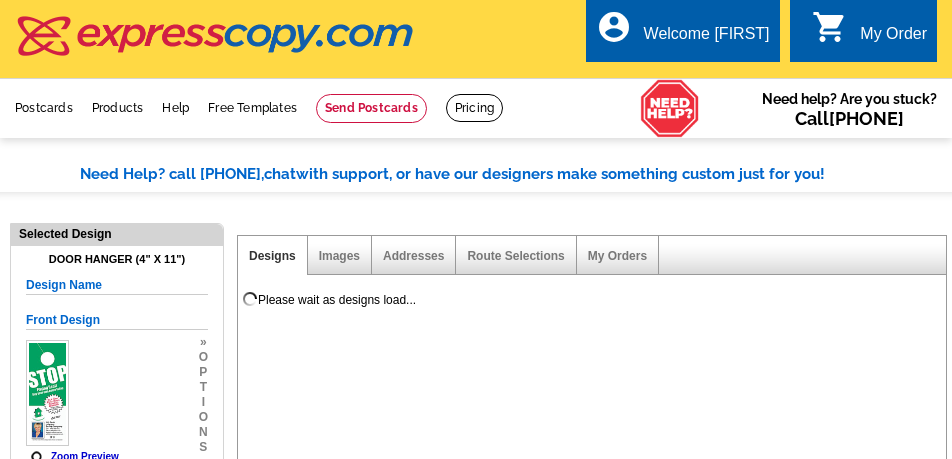 select on "back" 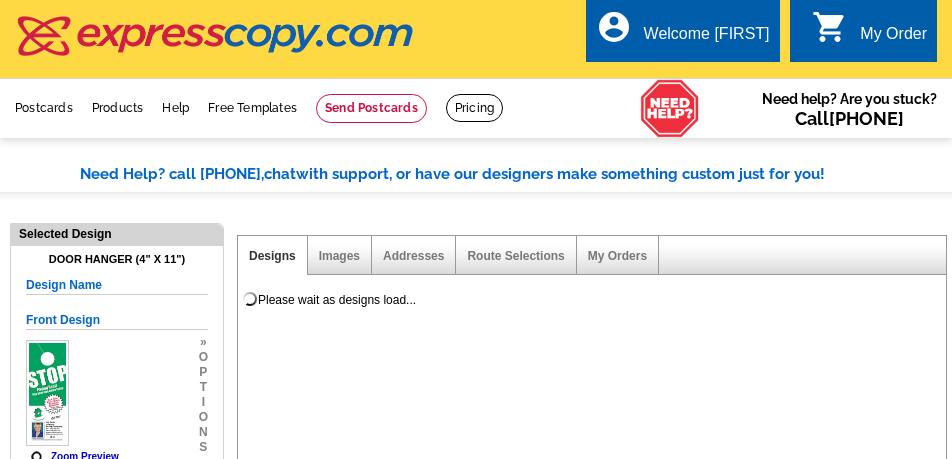 scroll, scrollTop: 0, scrollLeft: 0, axis: both 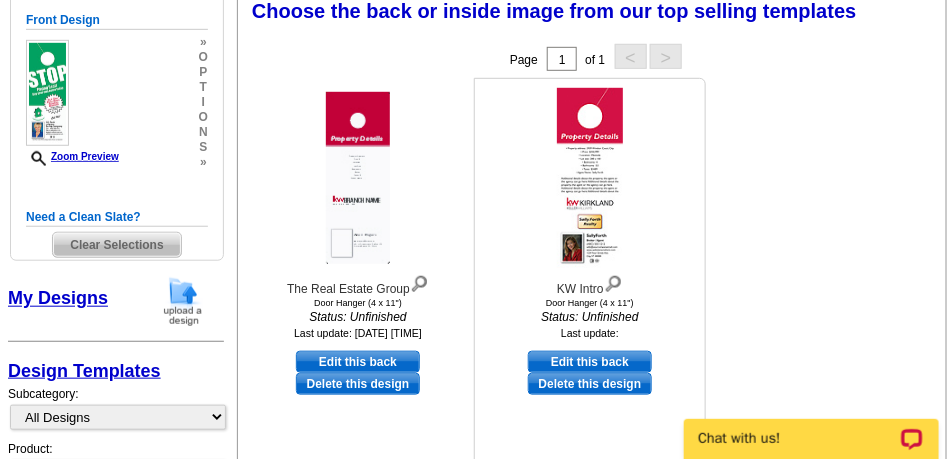 click on "Delete this design" at bounding box center [590, 384] 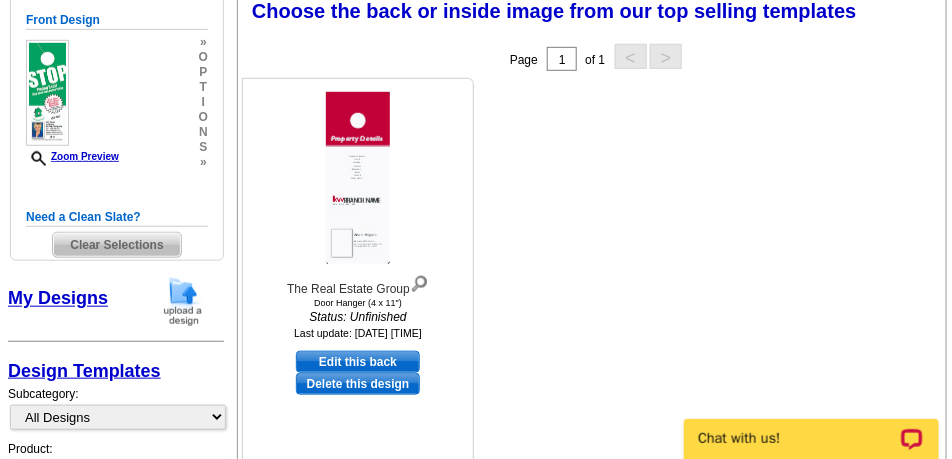 click on "Delete this design" at bounding box center (358, 384) 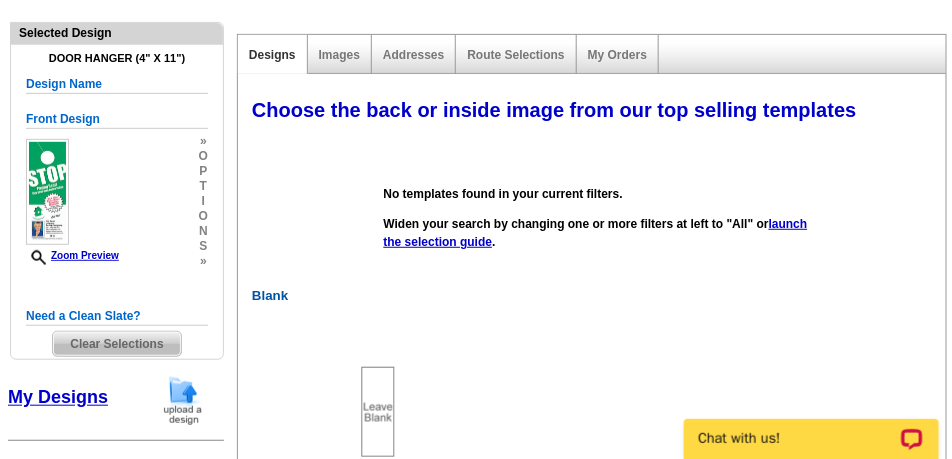 scroll, scrollTop: 200, scrollLeft: 0, axis: vertical 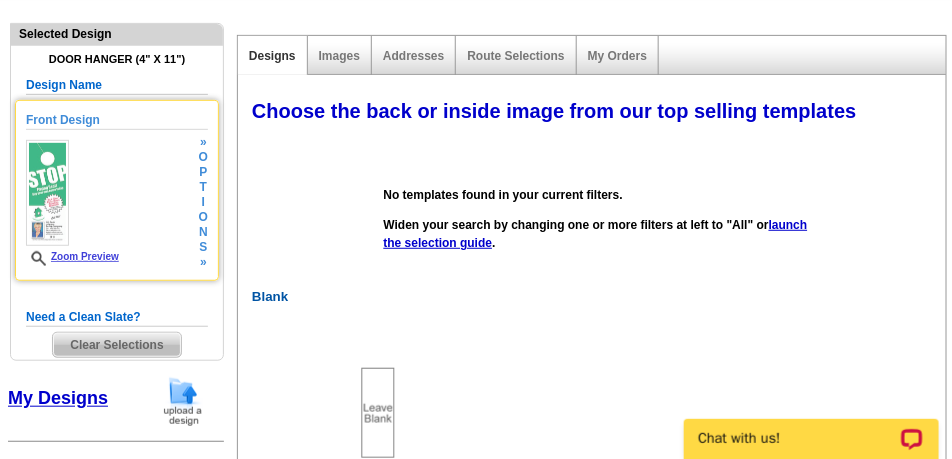 click at bounding box center (47, 193) 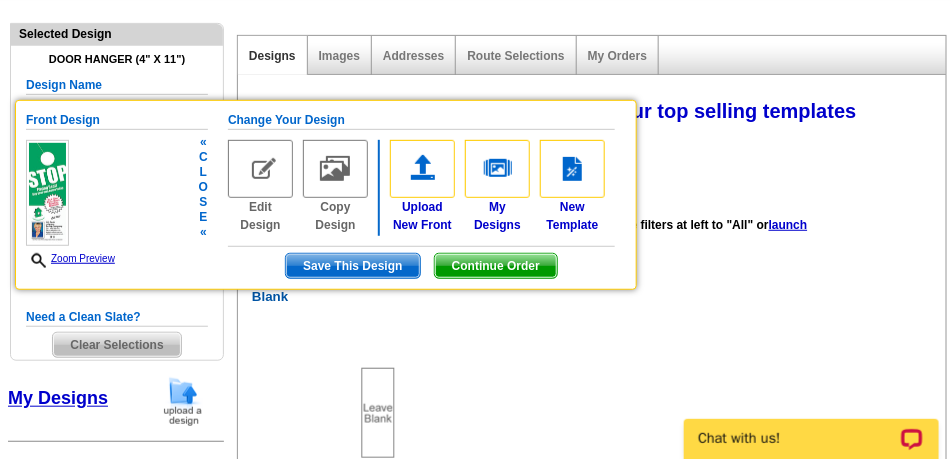 click on "Save This Design" at bounding box center [352, 266] 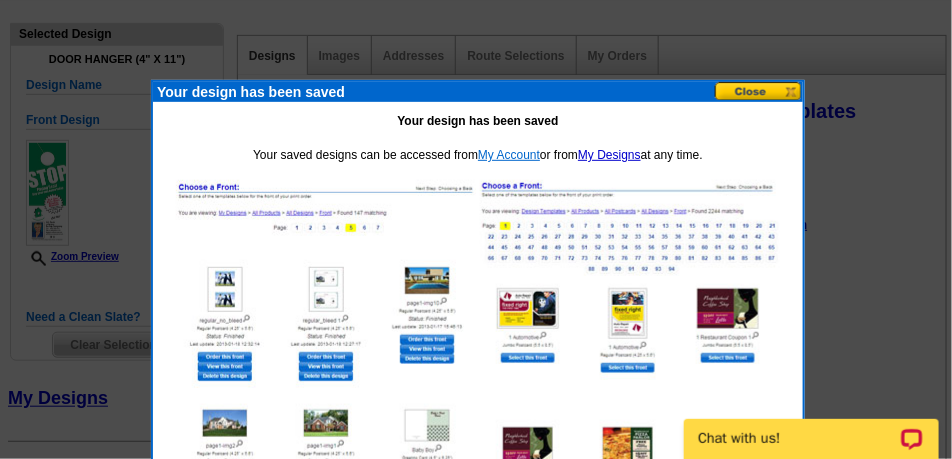 click on "My Account" at bounding box center [509, 155] 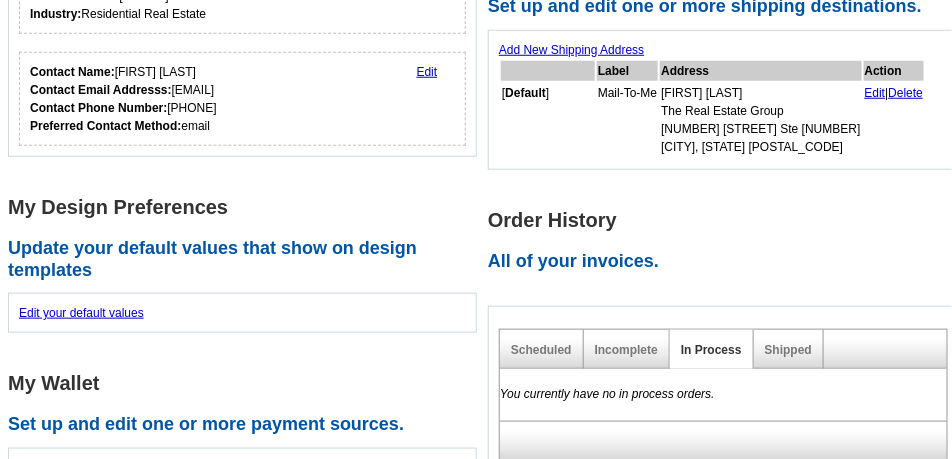 scroll, scrollTop: 400, scrollLeft: 0, axis: vertical 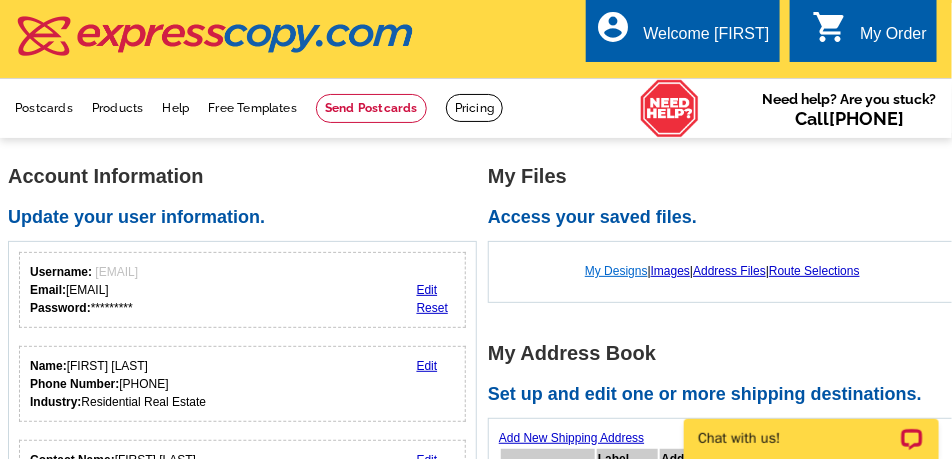 click on "My Designs" at bounding box center [616, 271] 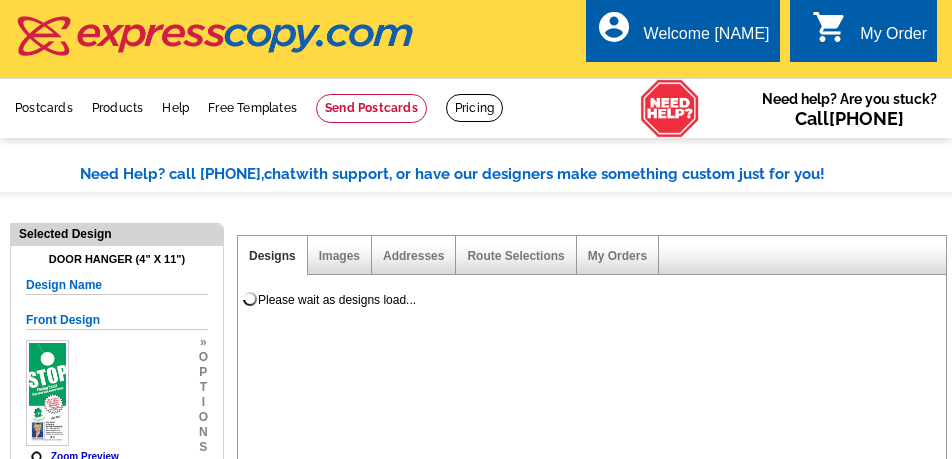 select on "4" 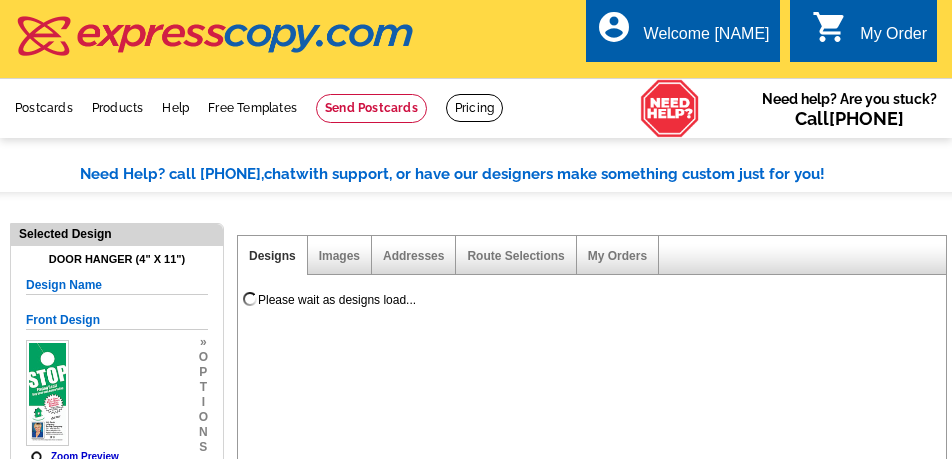 select on "10" 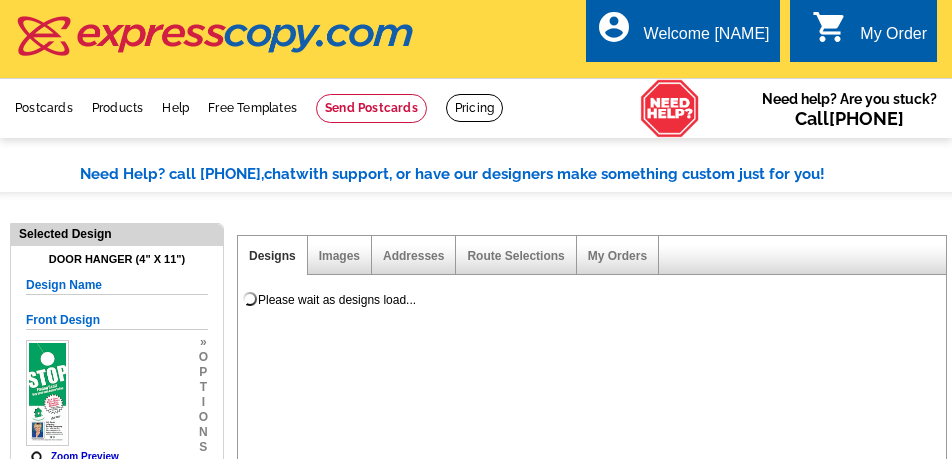 select on "back" 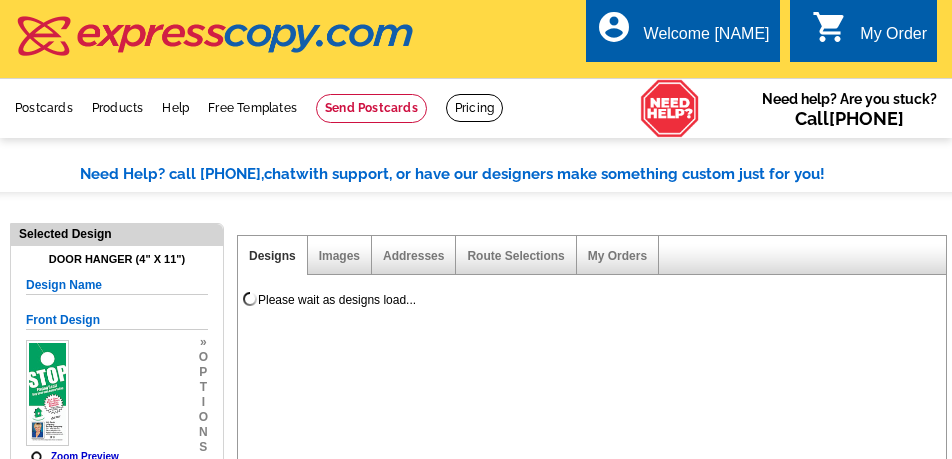 scroll, scrollTop: 0, scrollLeft: 0, axis: both 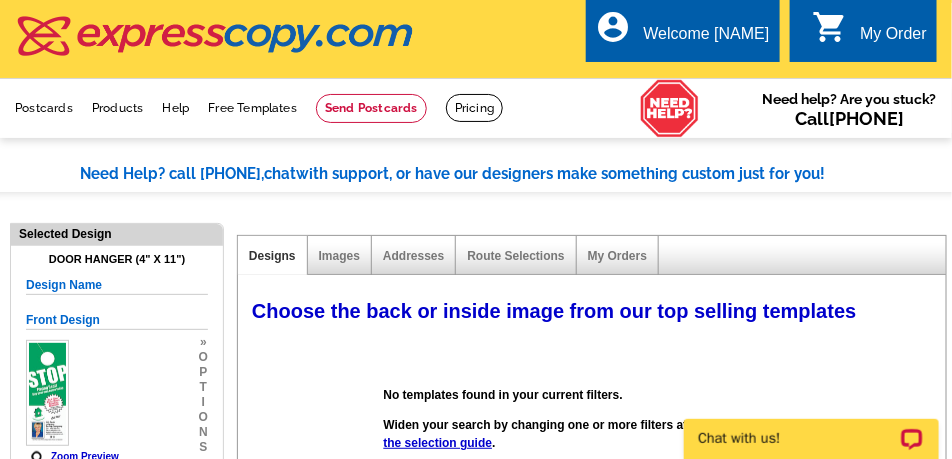 click on "Images" at bounding box center [340, 255] 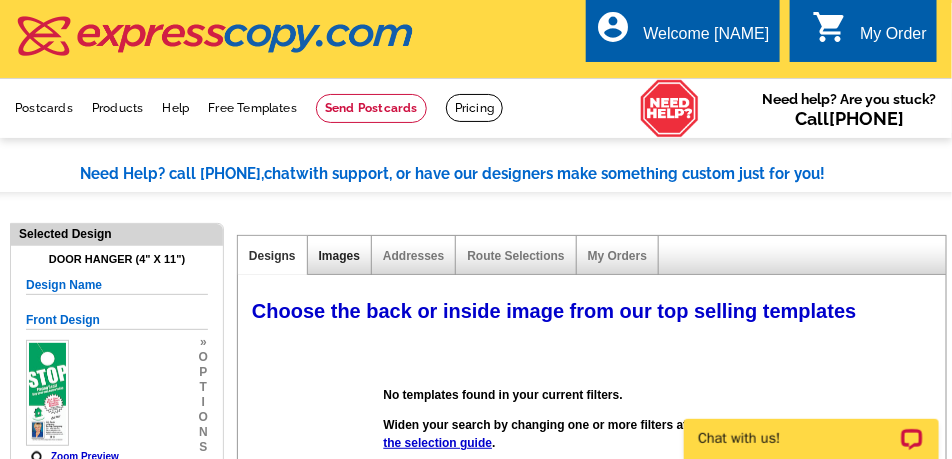 click on "Images" at bounding box center [339, 256] 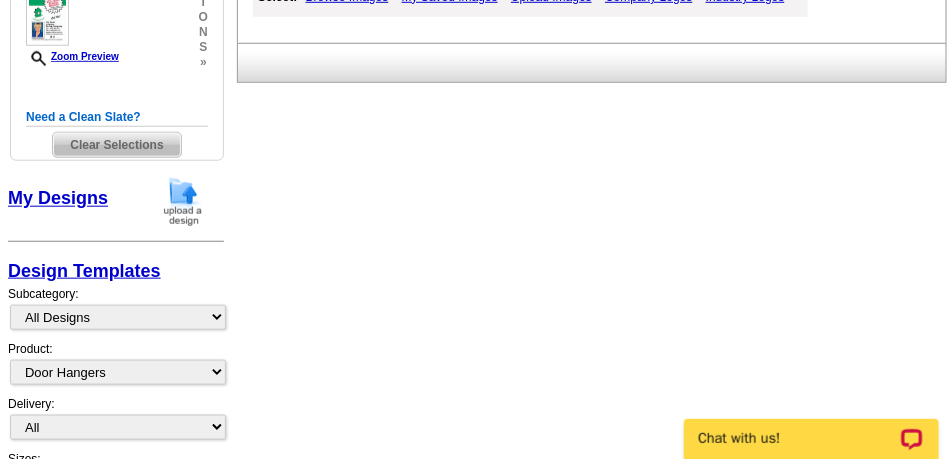 scroll, scrollTop: 50, scrollLeft: 0, axis: vertical 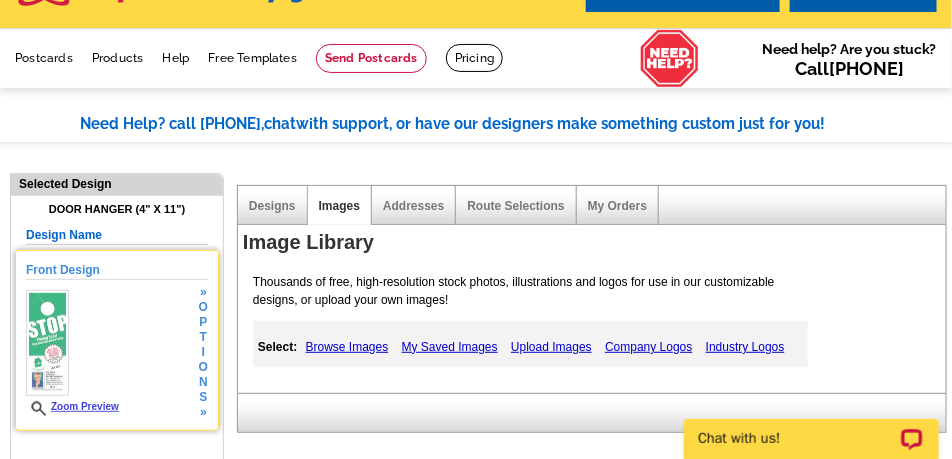click on "Front Design" at bounding box center [117, 270] 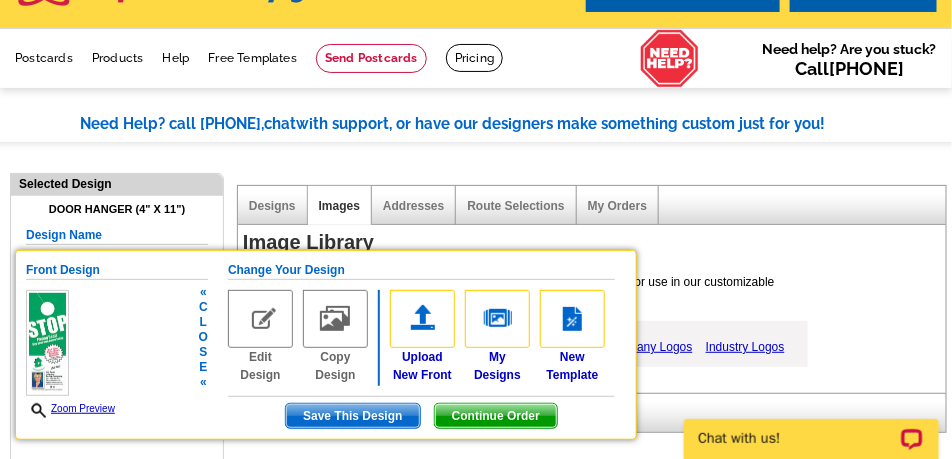 click at bounding box center [260, 319] 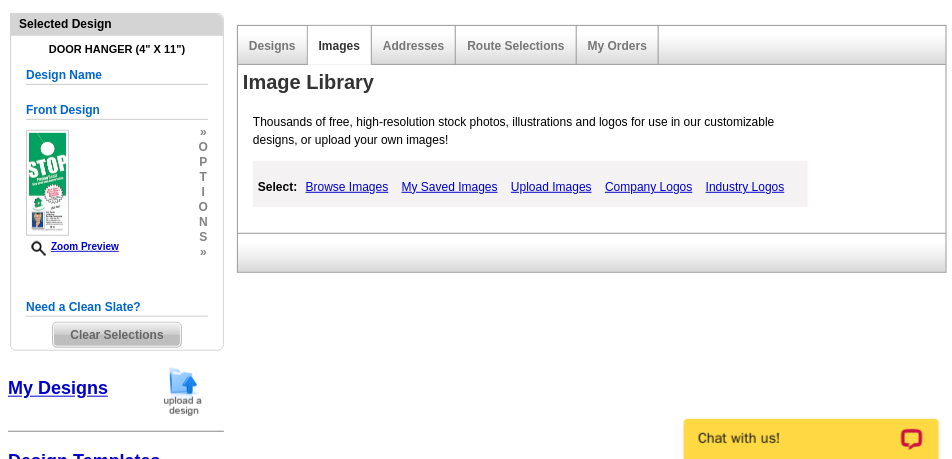 scroll, scrollTop: 200, scrollLeft: 0, axis: vertical 